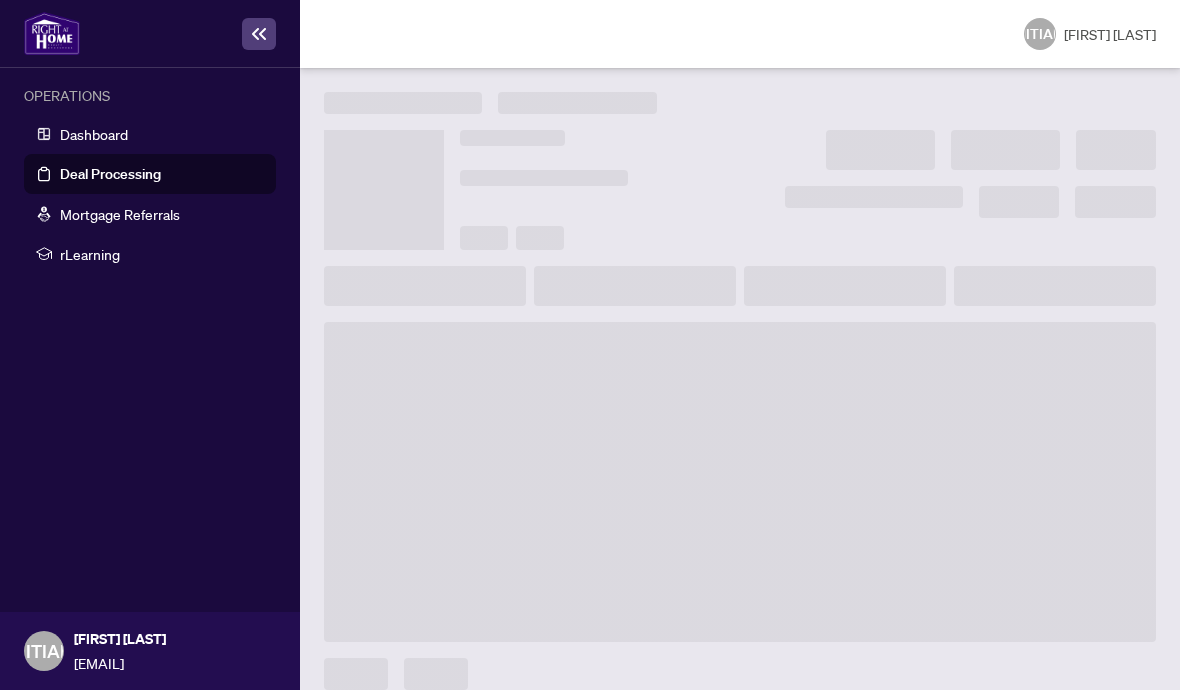 scroll, scrollTop: 0, scrollLeft: 0, axis: both 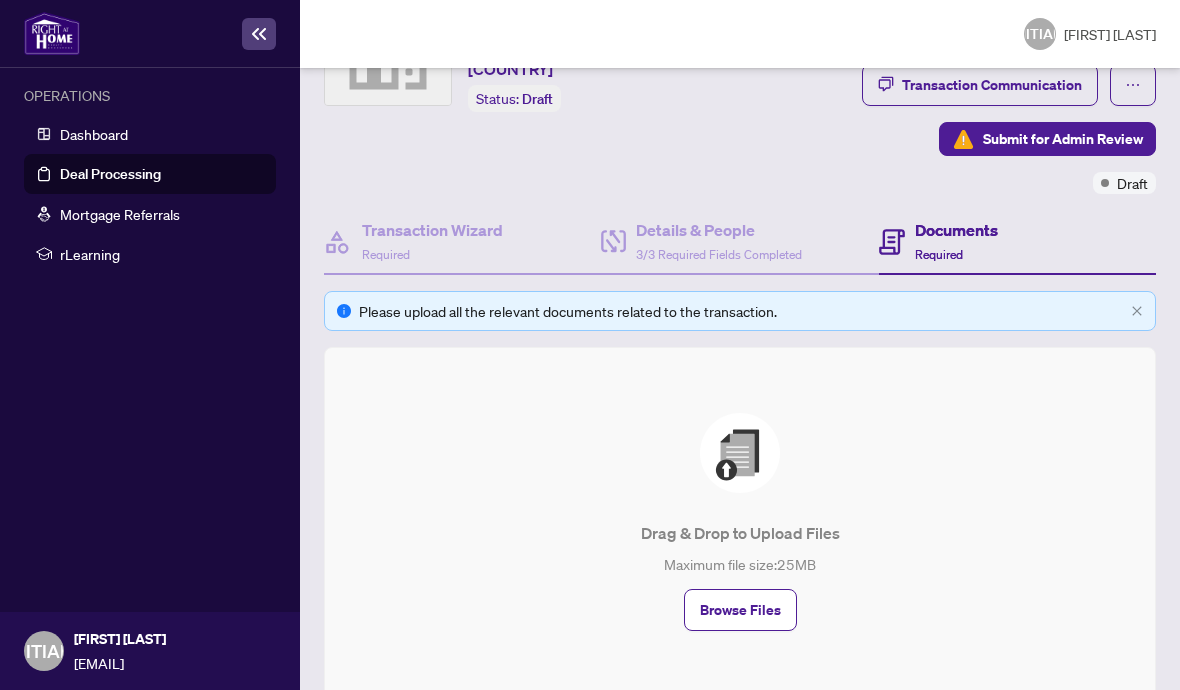 click on "Drag & Drop to Upload Files Maximum file size:  25  MB Browse Files" at bounding box center (740, 522) 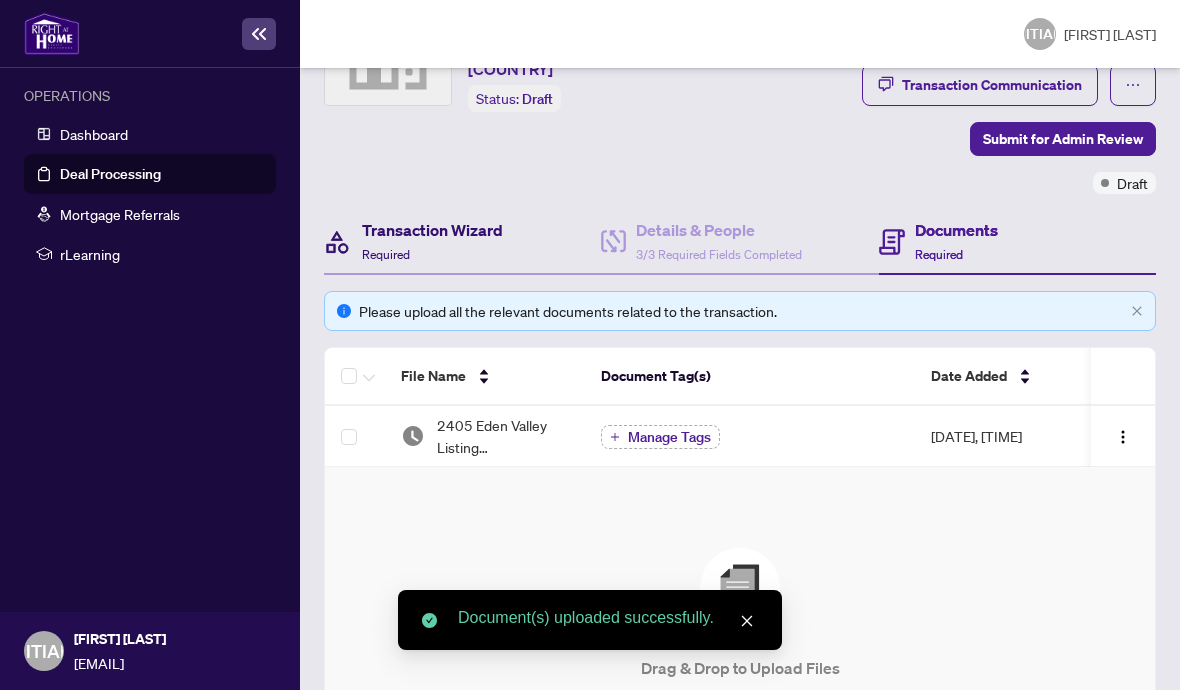 click on "Transaction Wizard" at bounding box center [432, 230] 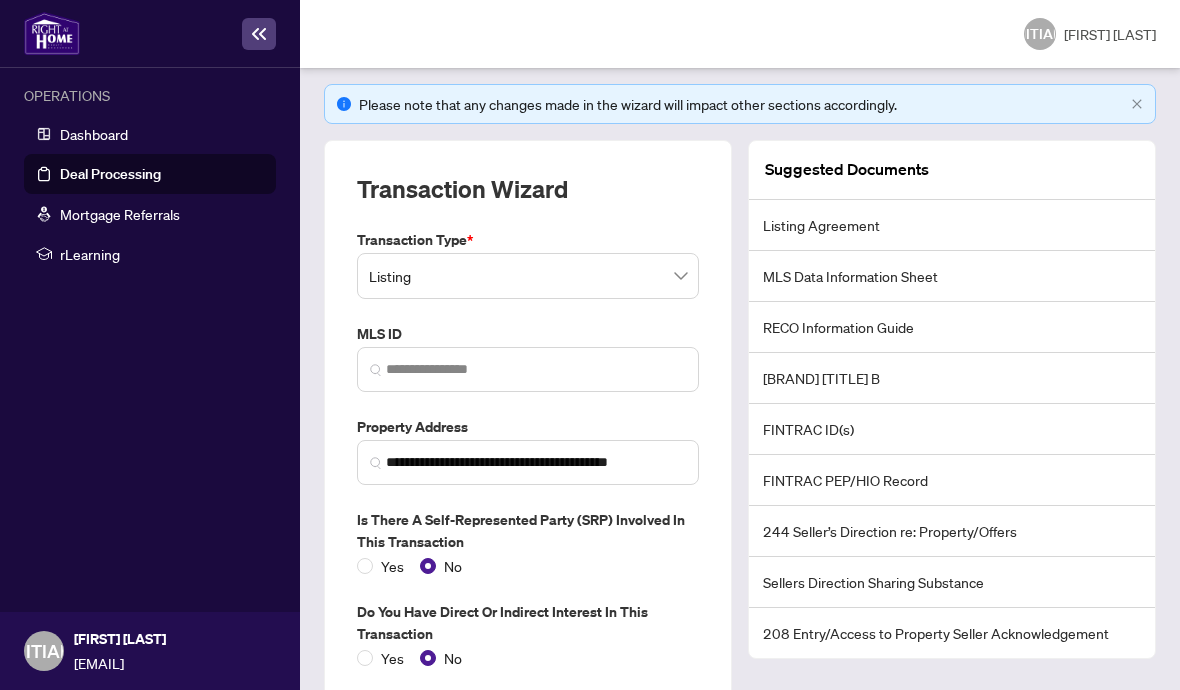scroll, scrollTop: 272, scrollLeft: 0, axis: vertical 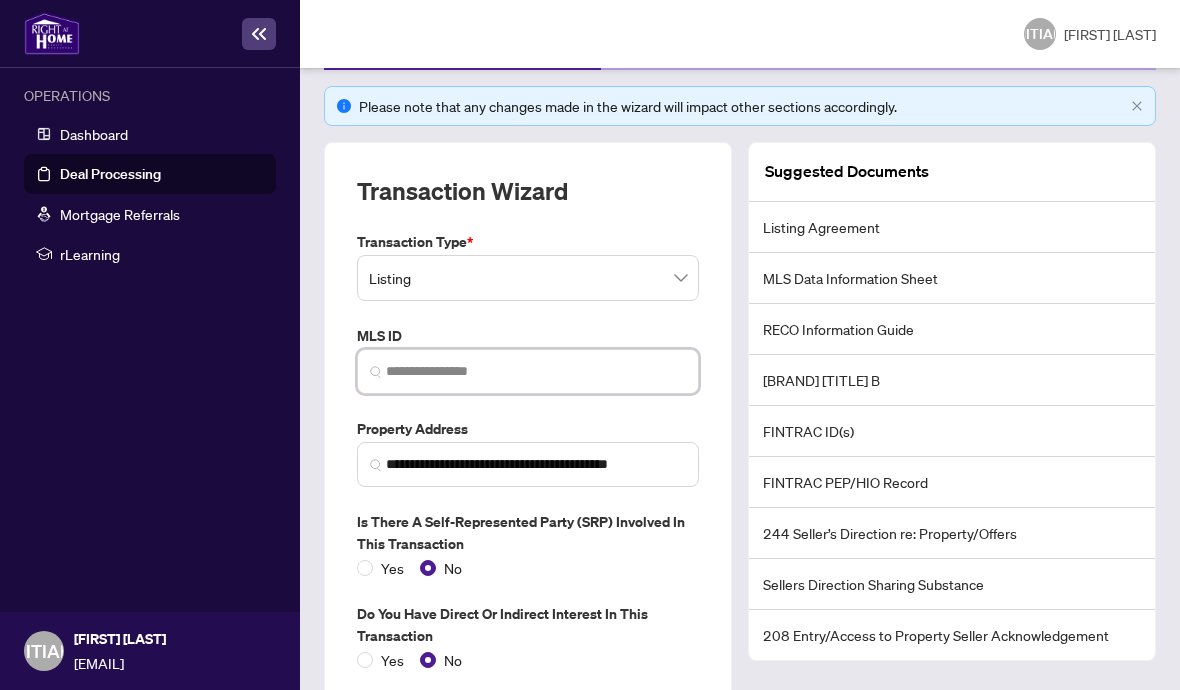 click at bounding box center [536, 371] 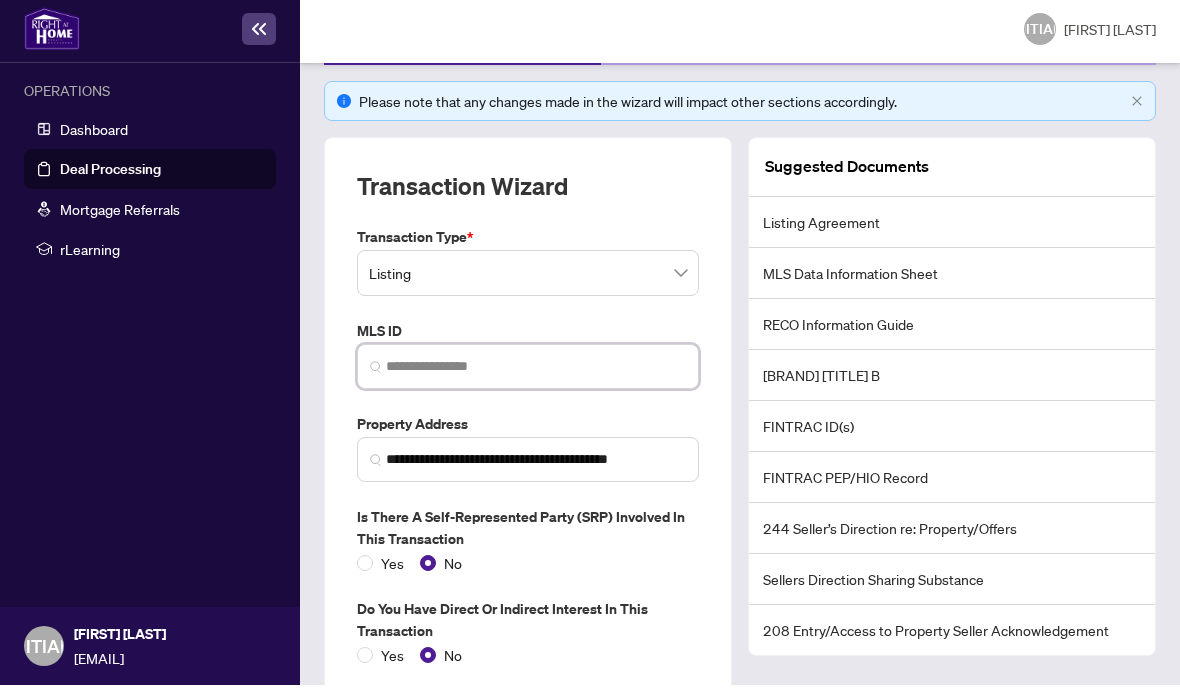 scroll, scrollTop: 35, scrollLeft: 0, axis: vertical 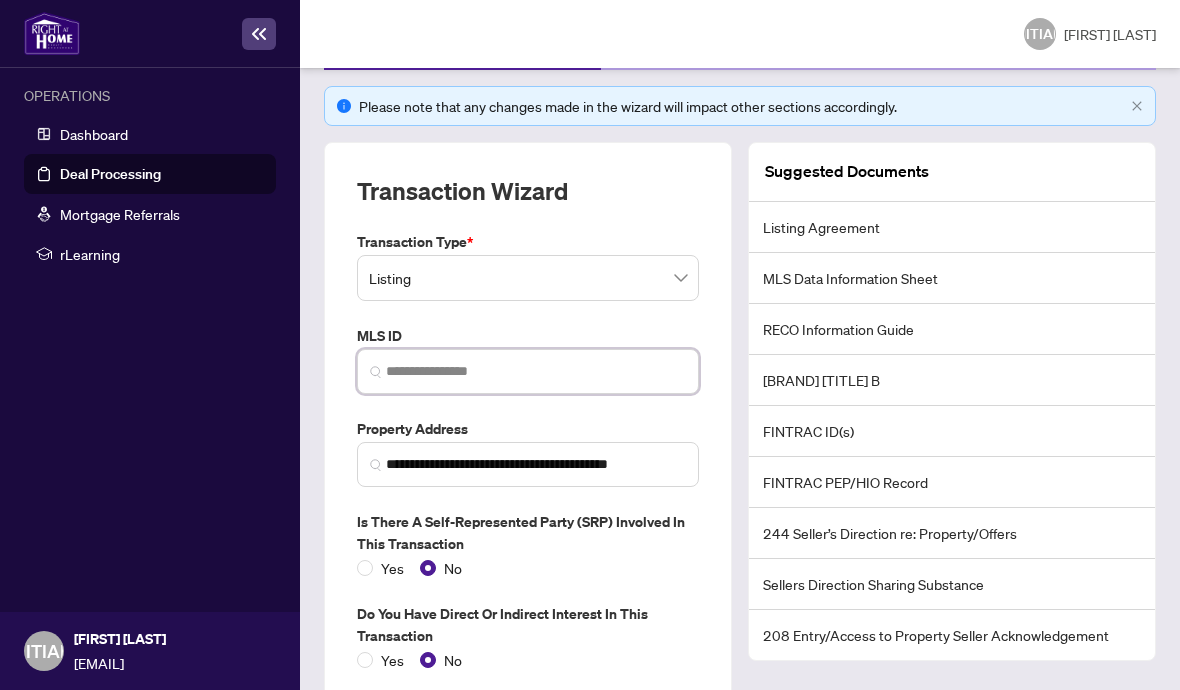 click at bounding box center [536, 371] 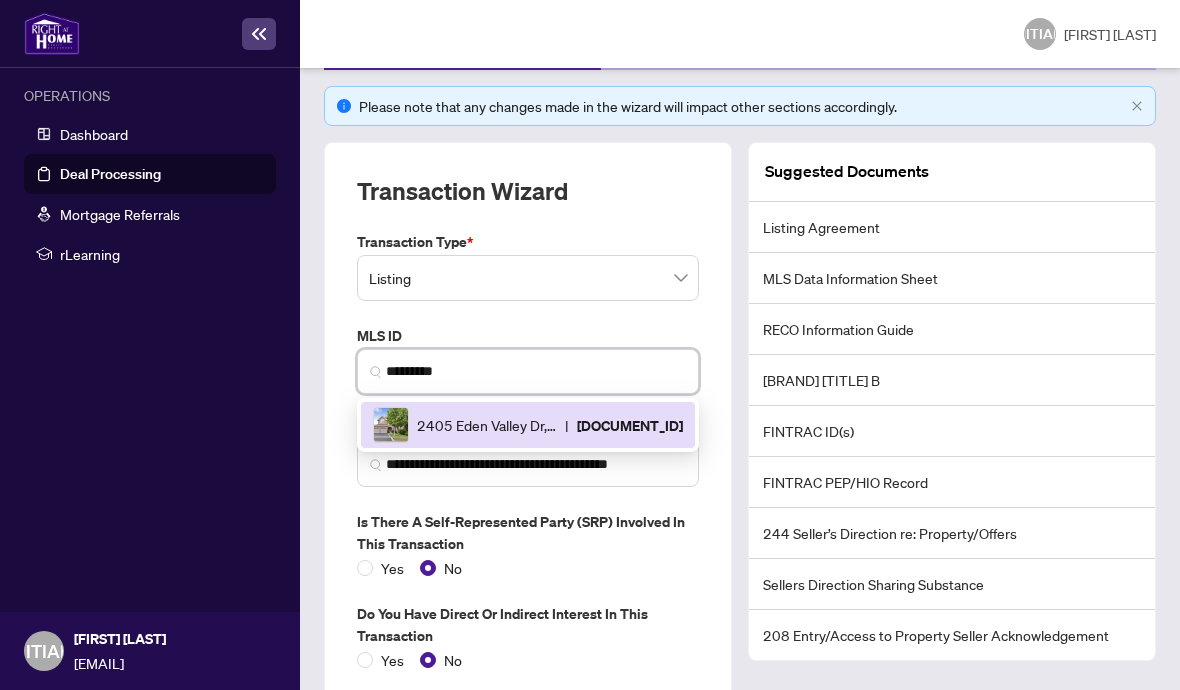 click on "[DOCUMENT_ID]" at bounding box center [630, 425] 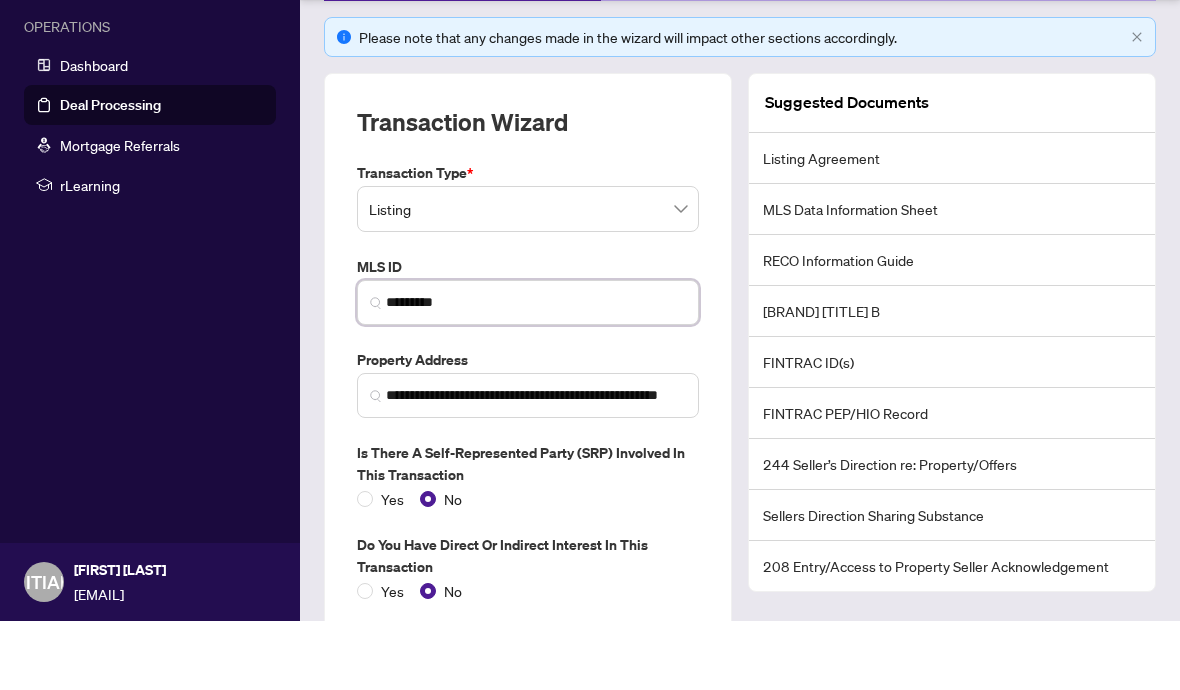 scroll, scrollTop: 87, scrollLeft: 0, axis: vertical 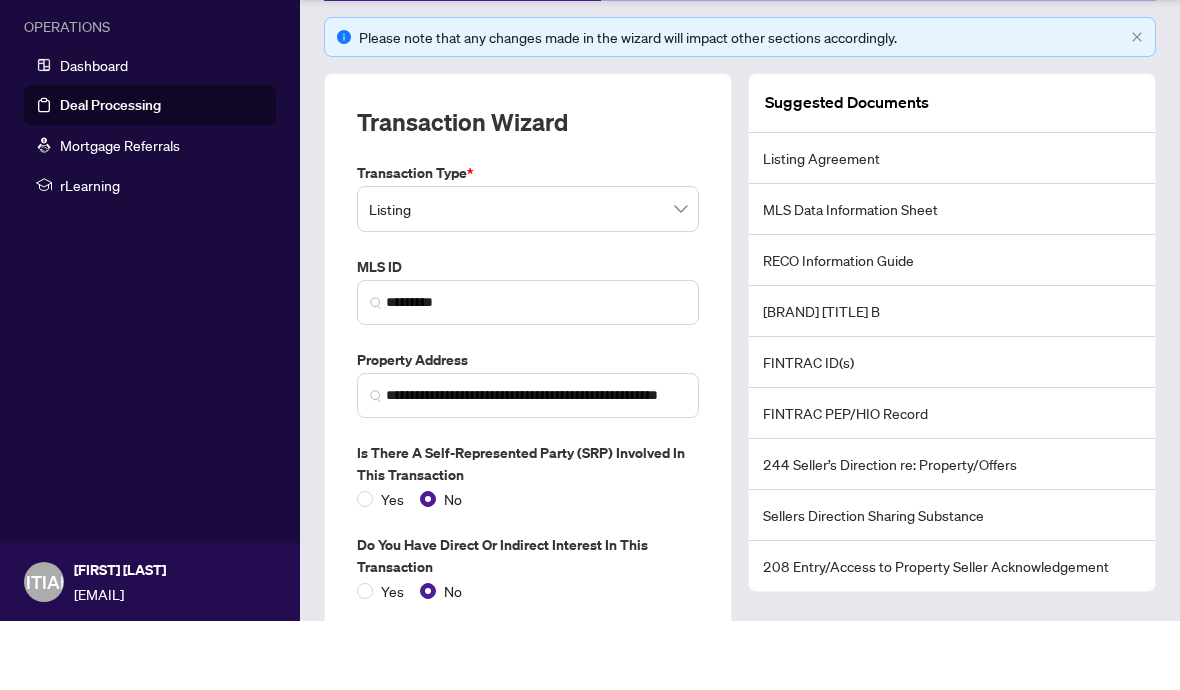 click on "Next Tab" at bounding box center [381, 741] 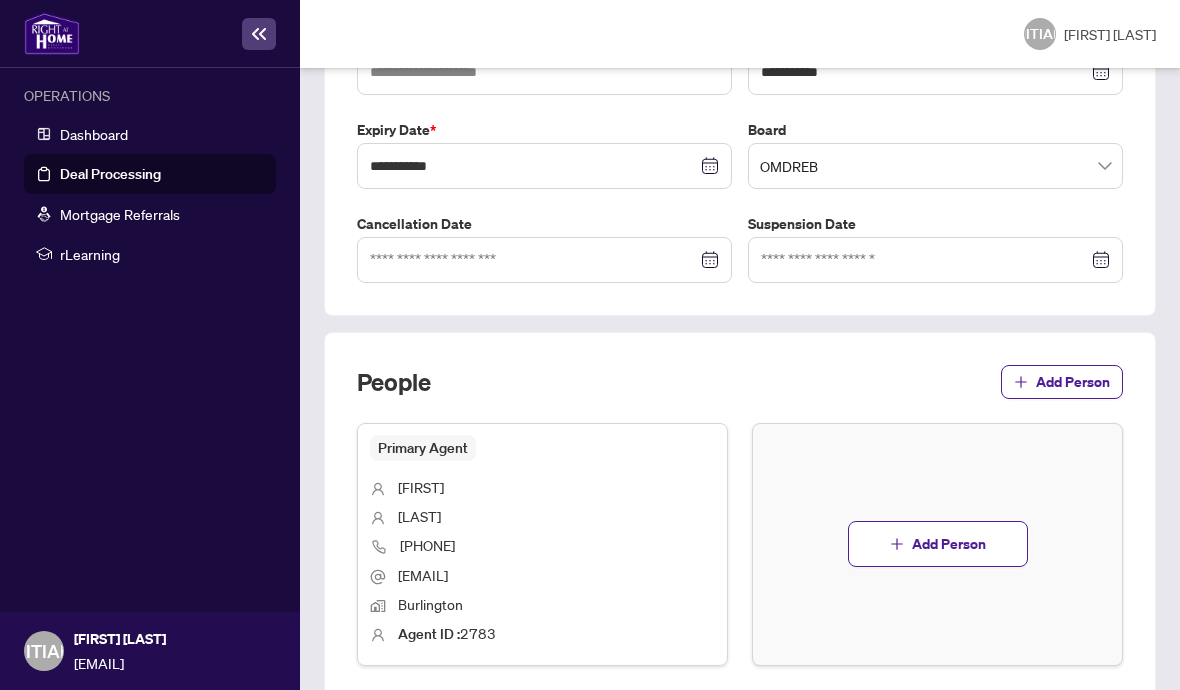 scroll, scrollTop: 623, scrollLeft: 0, axis: vertical 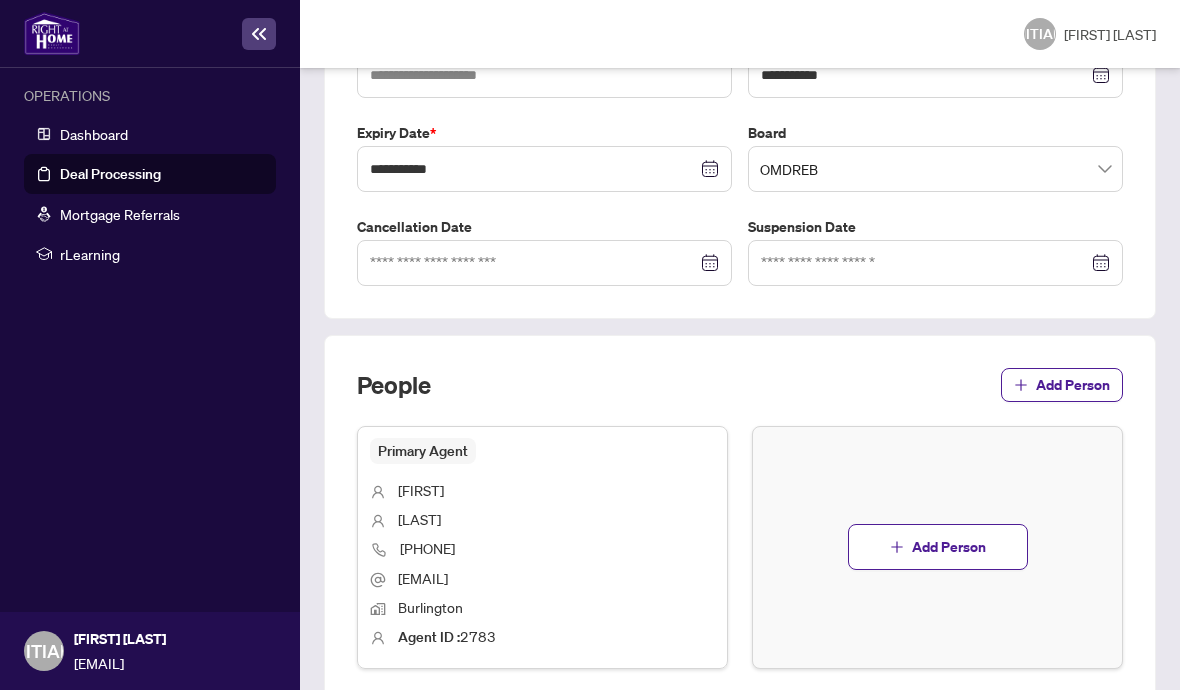 click on "Add Person" at bounding box center (949, 547) 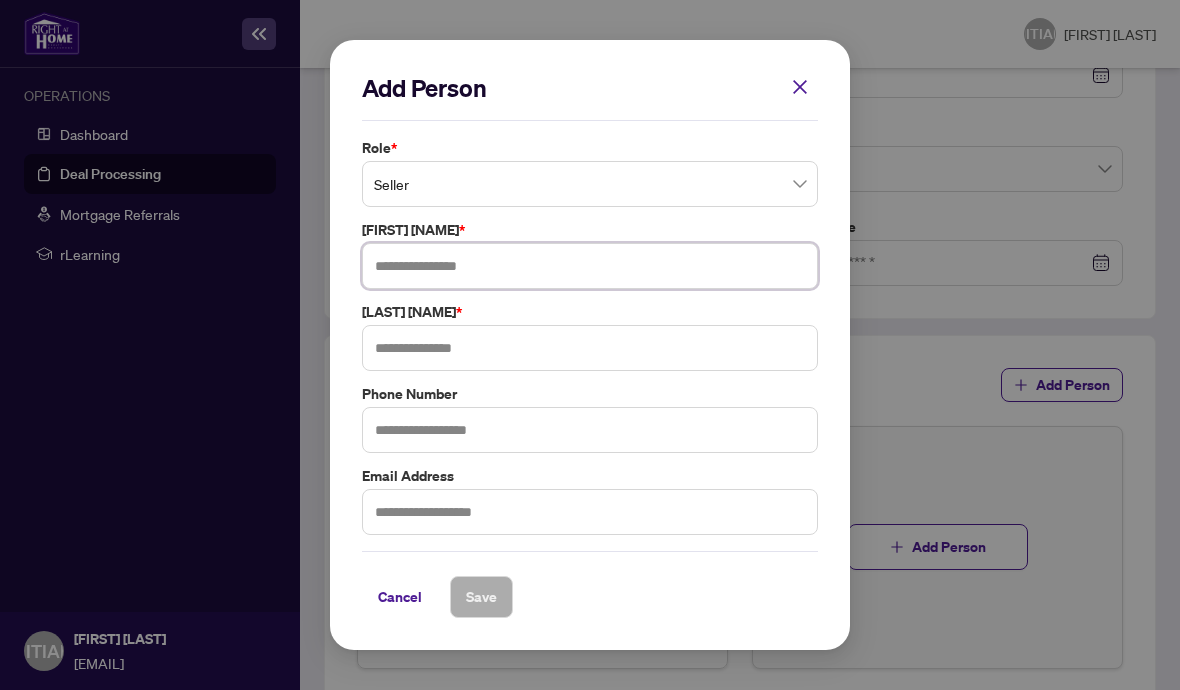click at bounding box center [590, 266] 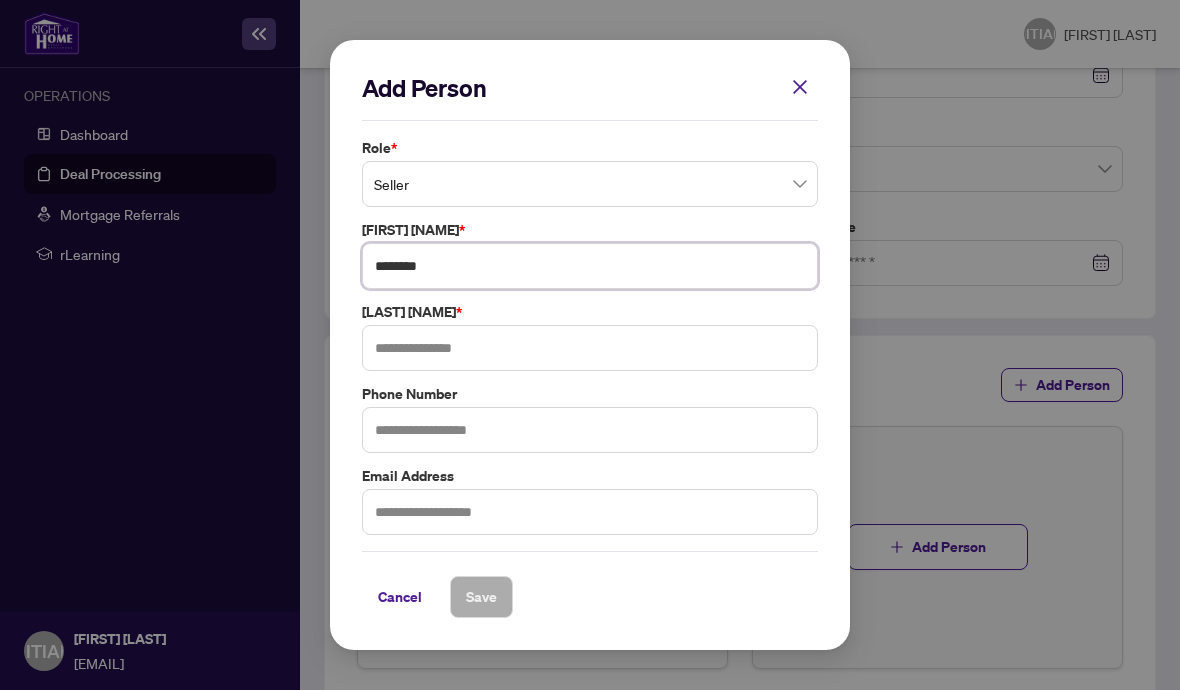 type on "*********" 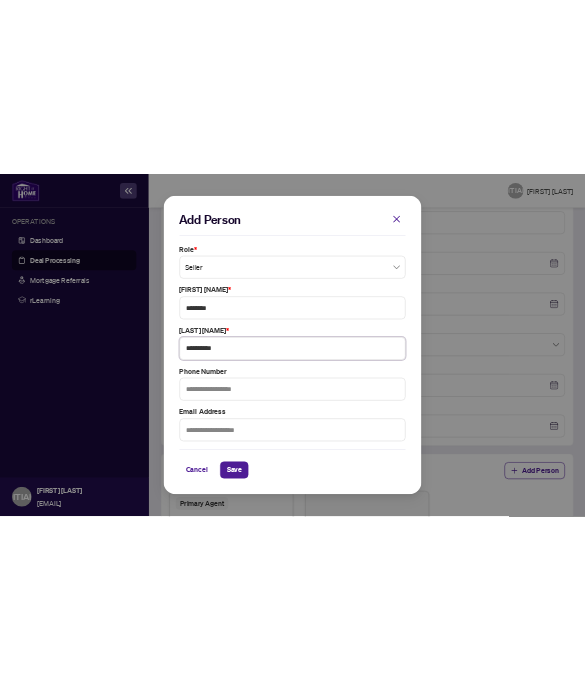 scroll, scrollTop: 18, scrollLeft: 0, axis: vertical 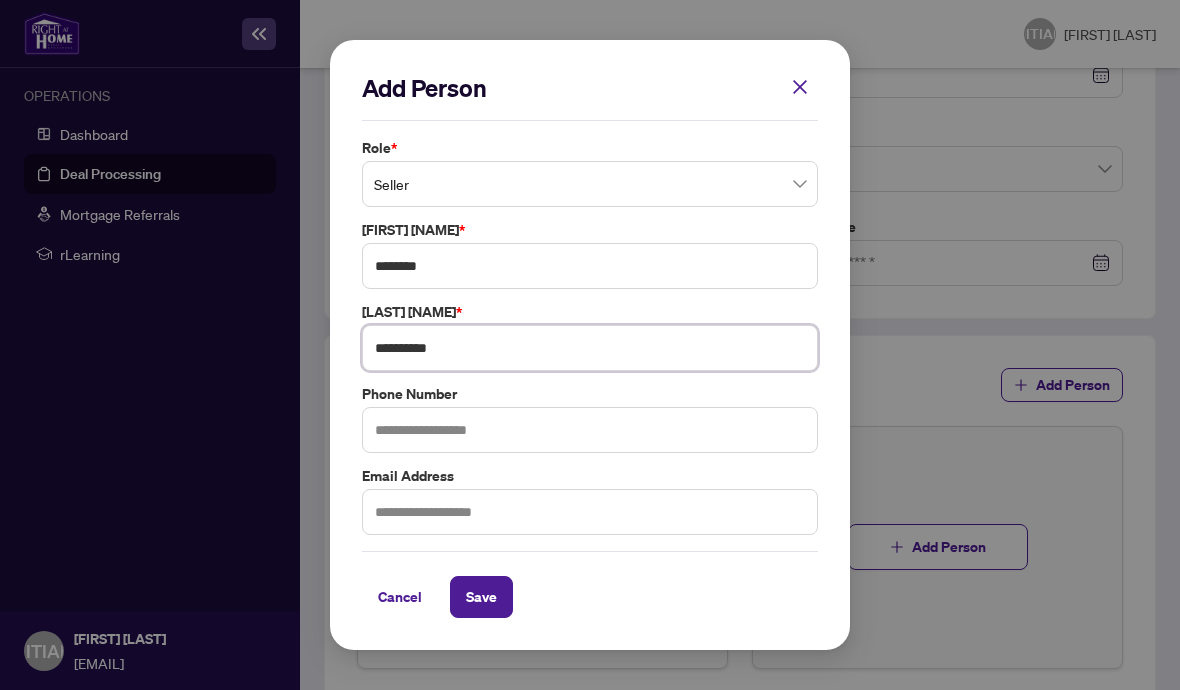 type on "**********" 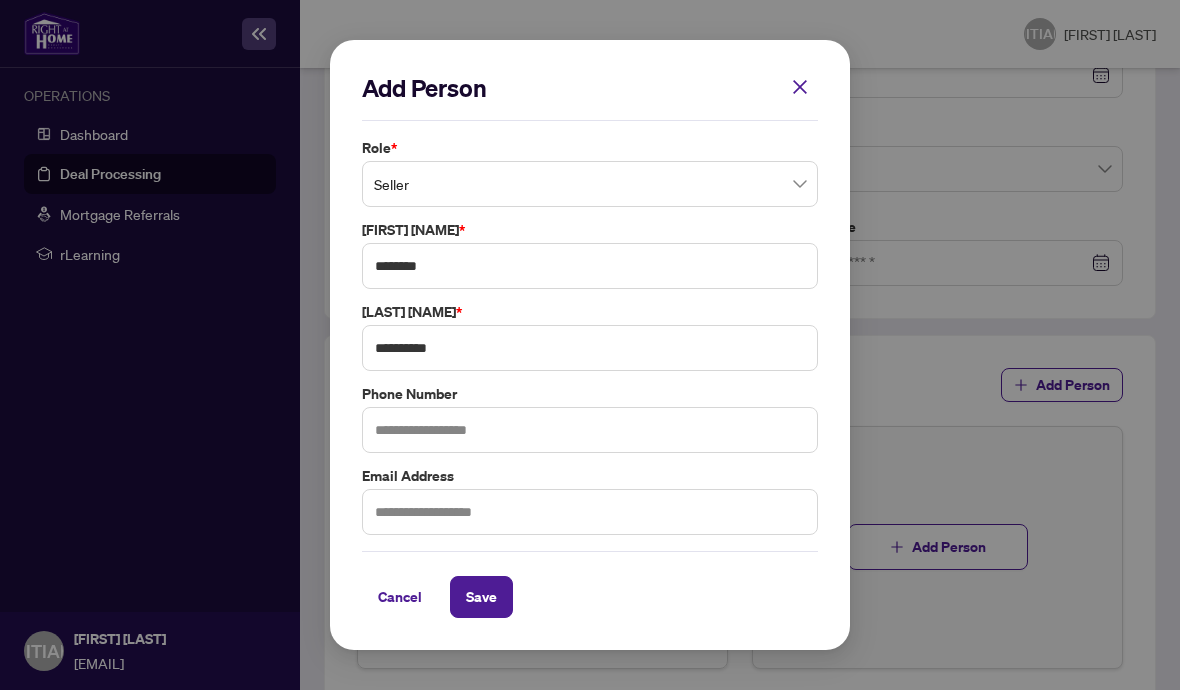 click on "Save" at bounding box center [481, 597] 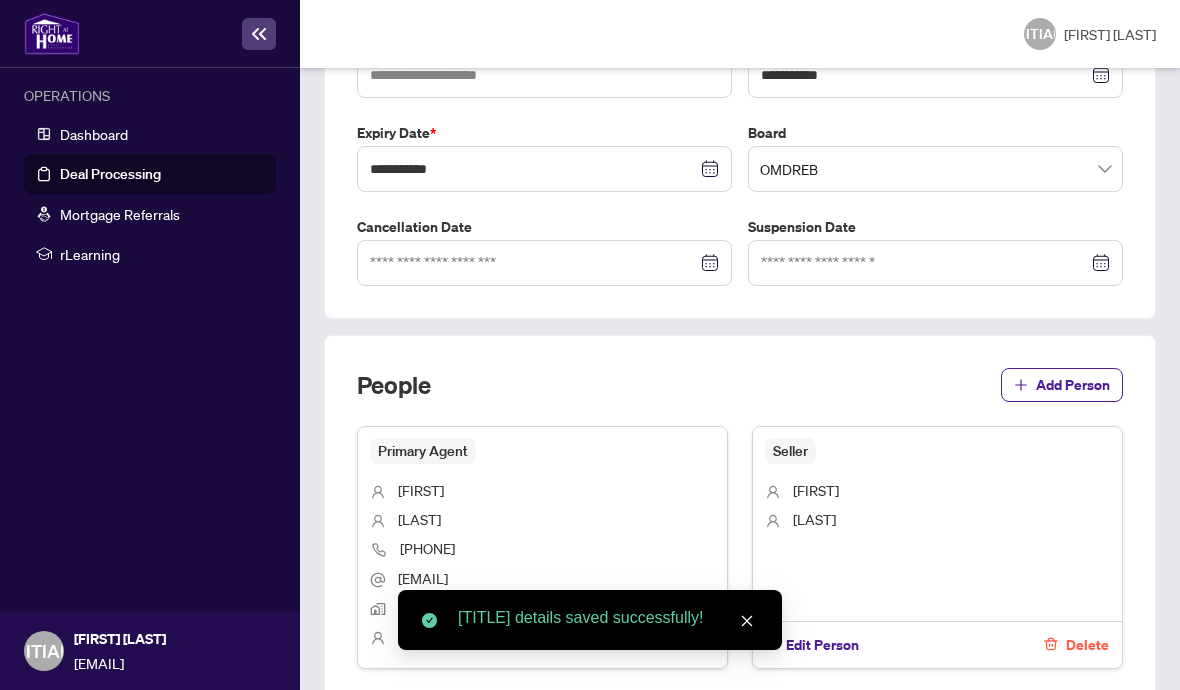 click on "Seller     [FIRST]      [LAST] Edit Person Delete" at bounding box center (937, 547) 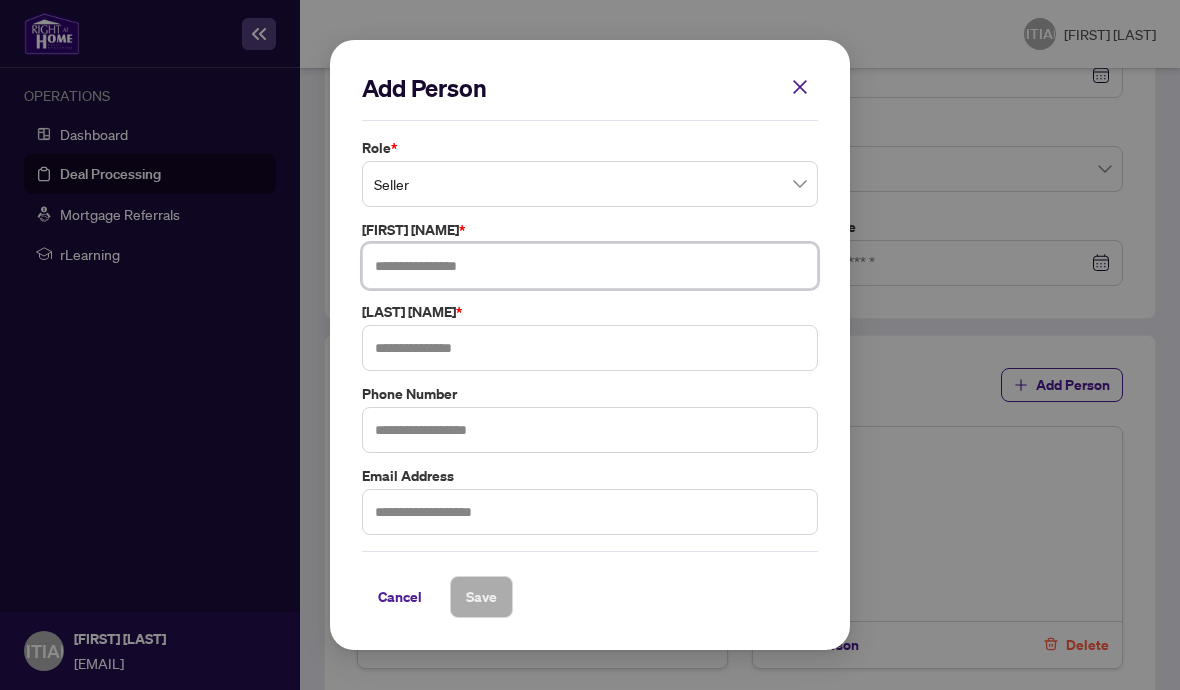 click at bounding box center [590, 266] 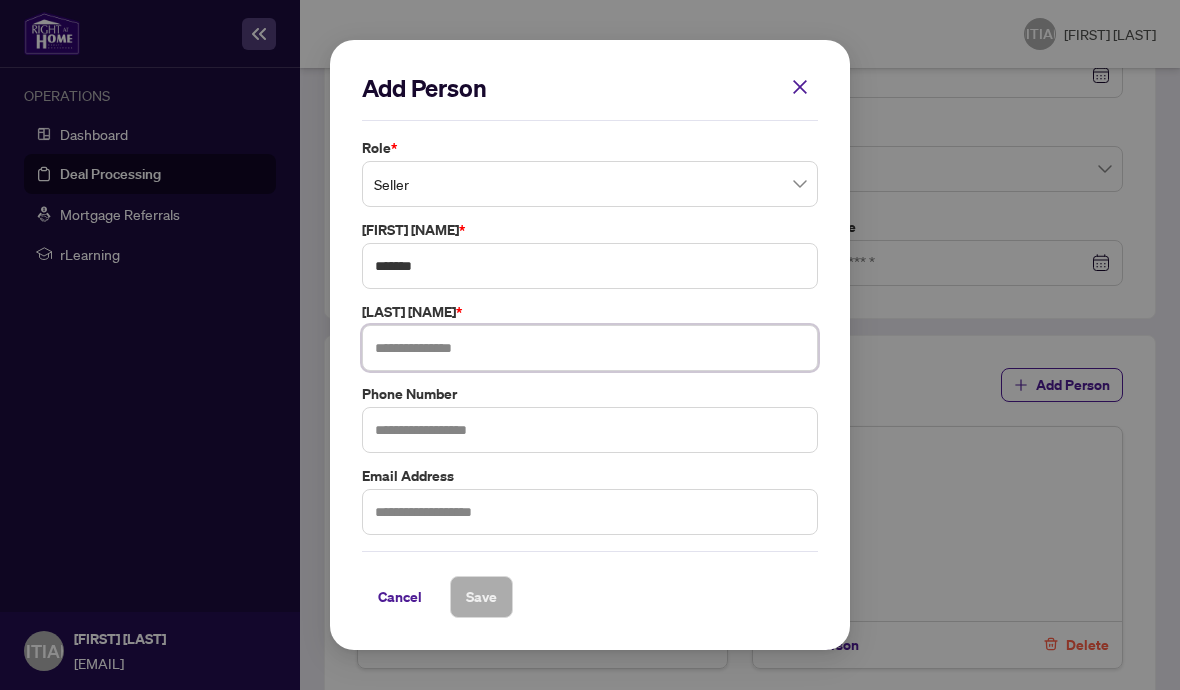 click at bounding box center (590, 348) 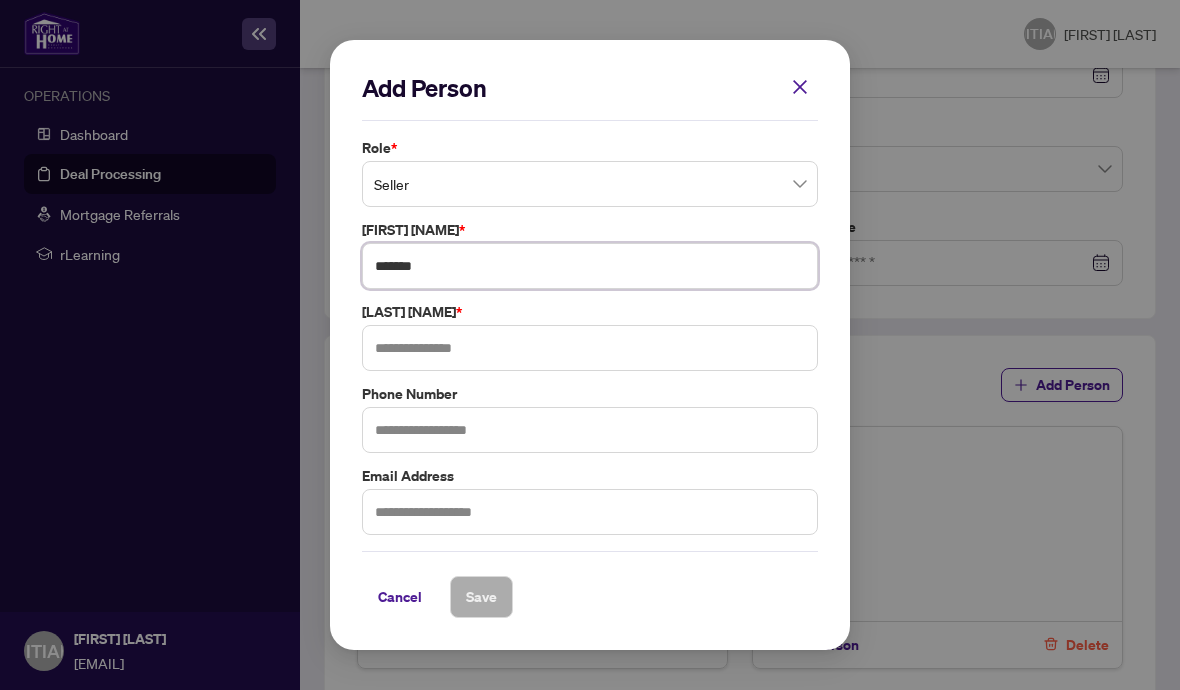 click on "*********" at bounding box center (590, 266) 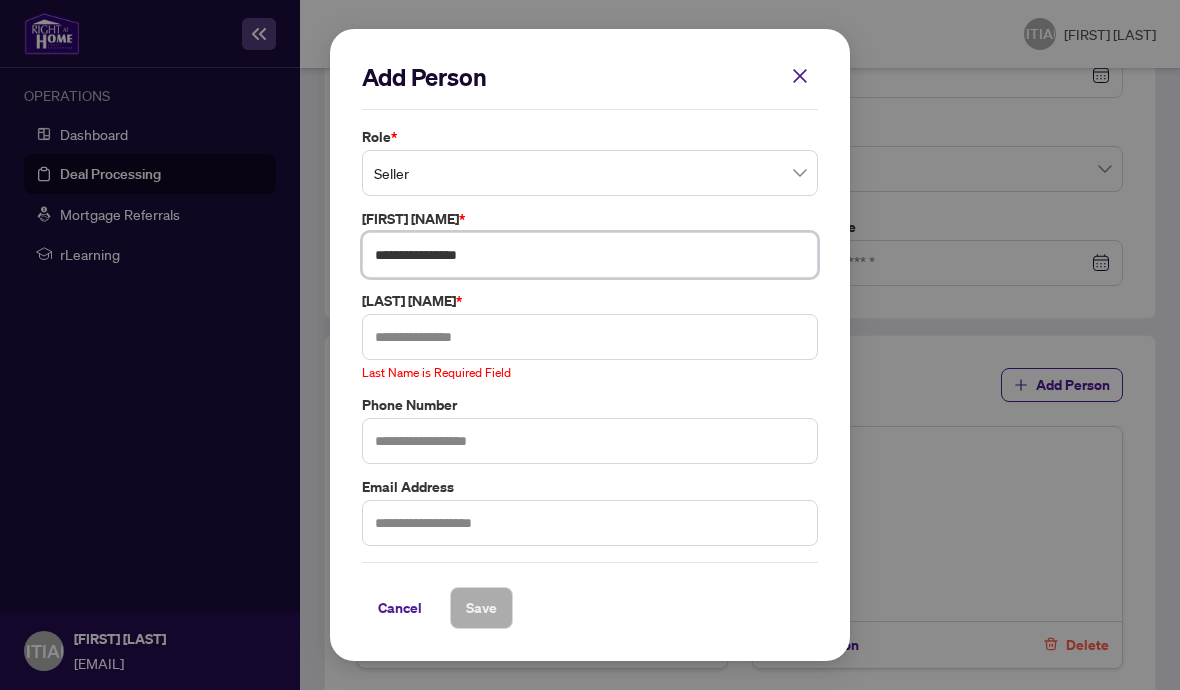 type on "**********" 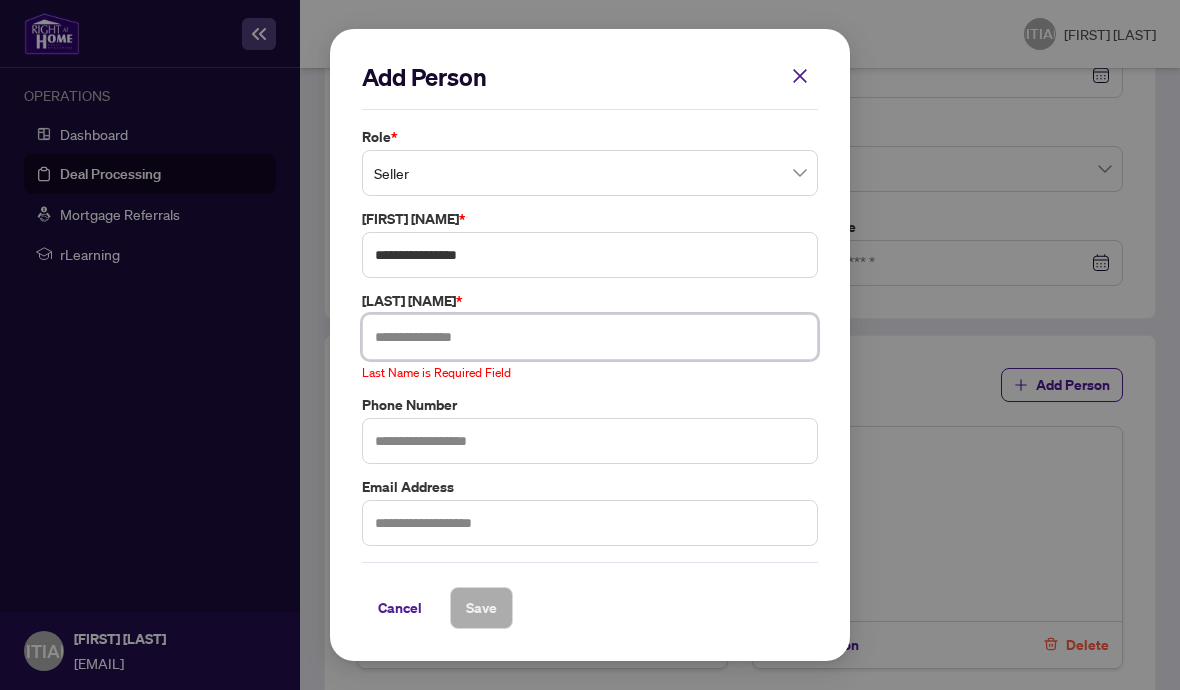 click at bounding box center (590, 337) 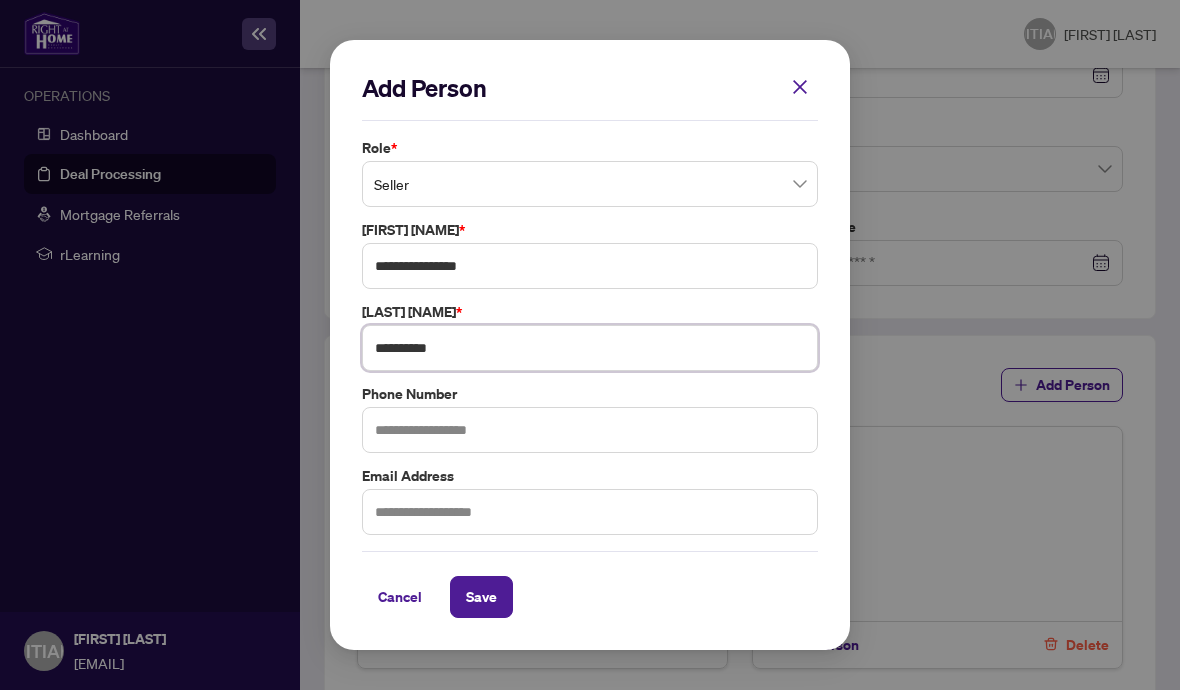 type on "**********" 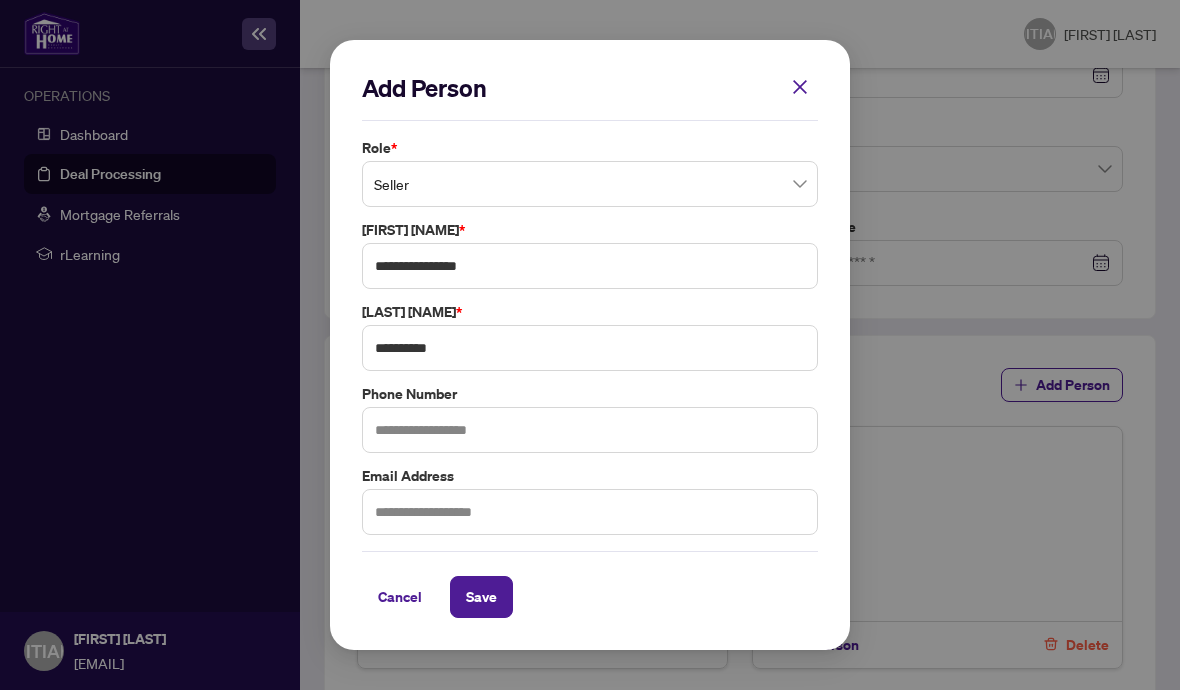 click on "Save" at bounding box center (481, 597) 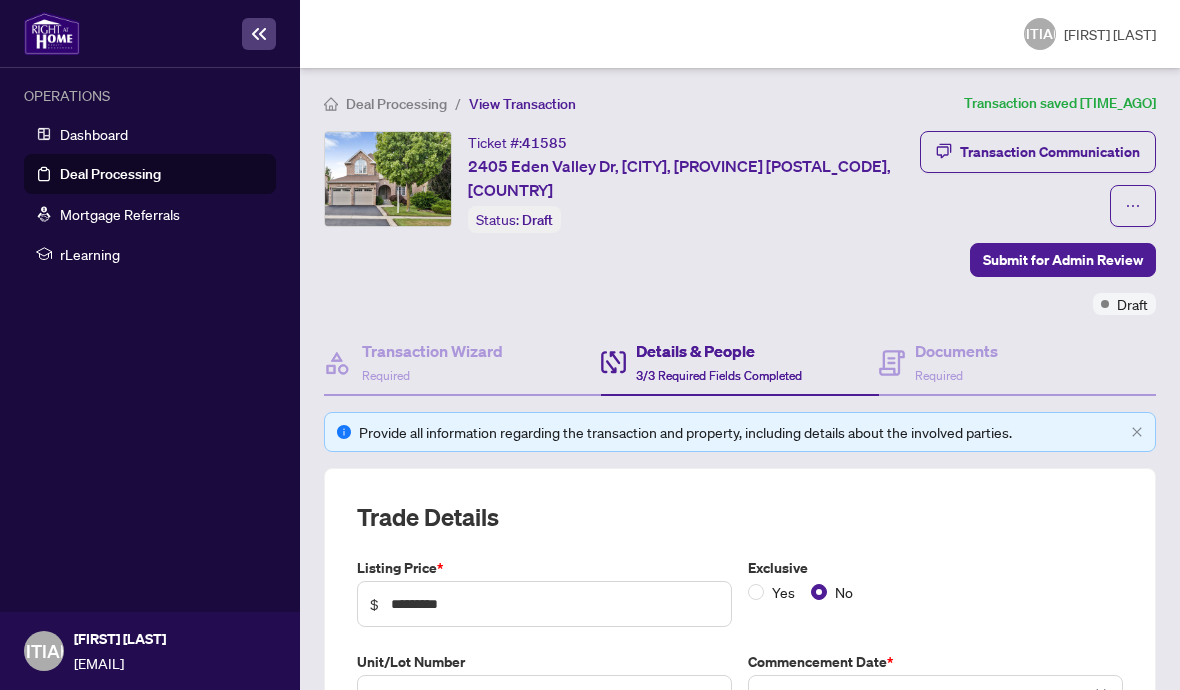 scroll, scrollTop: 0, scrollLeft: 0, axis: both 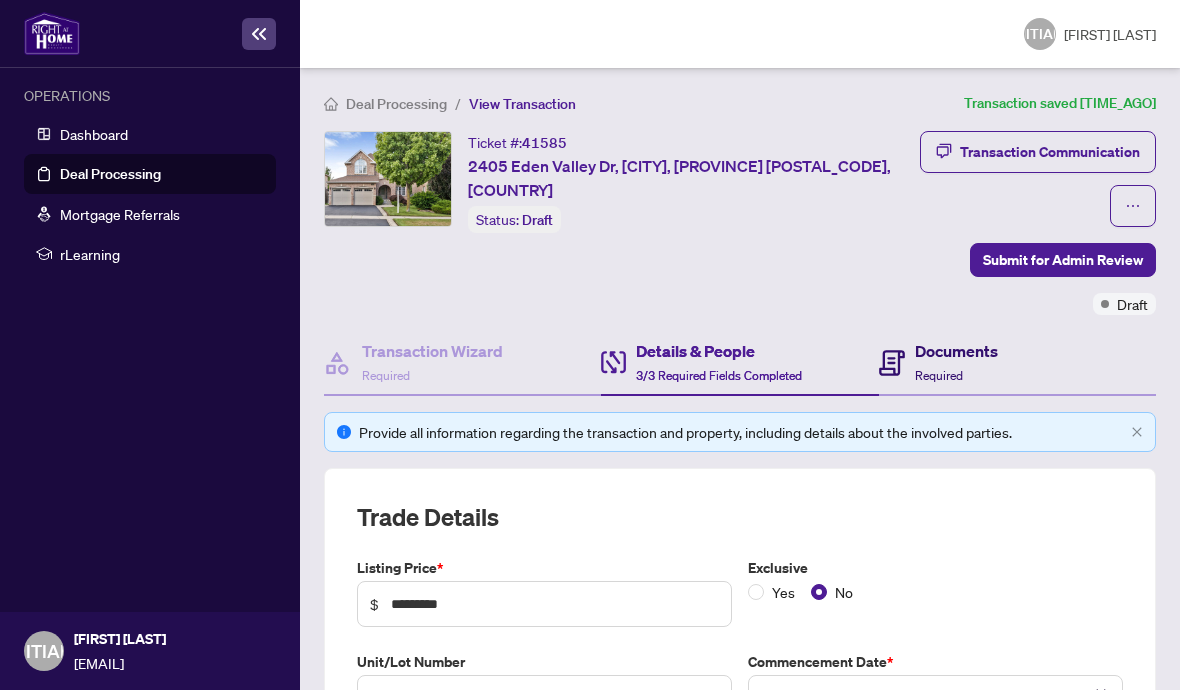 click on "Required" at bounding box center [939, 375] 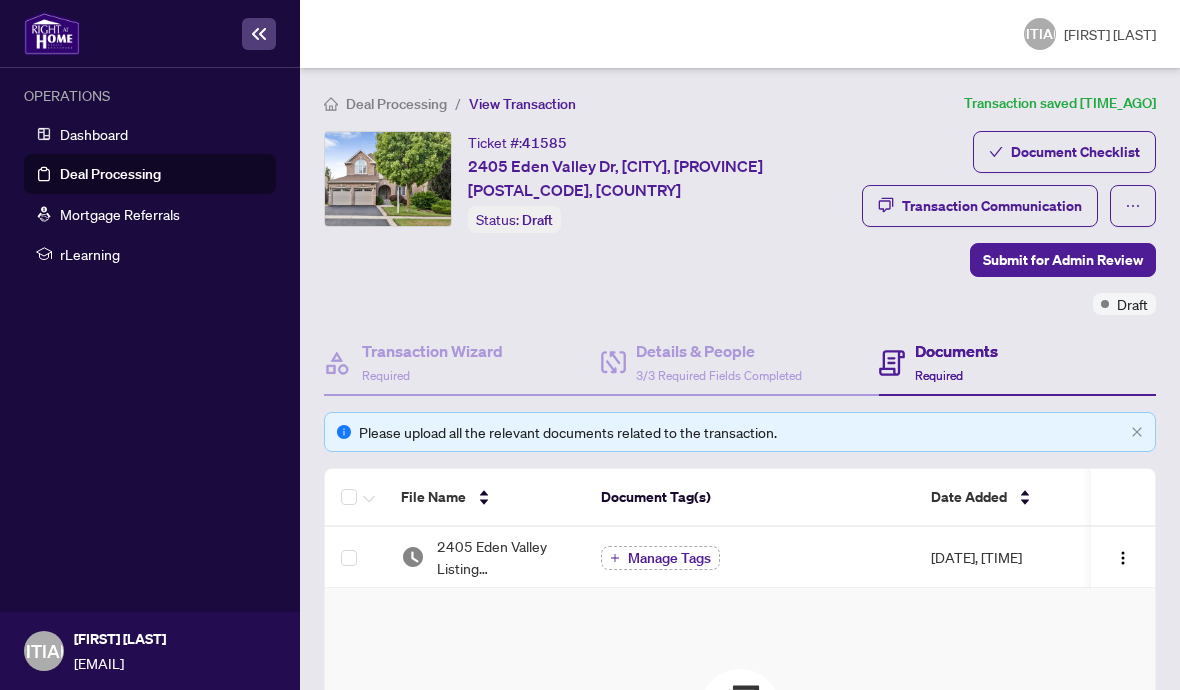 click on "Manage Tags" at bounding box center (669, 558) 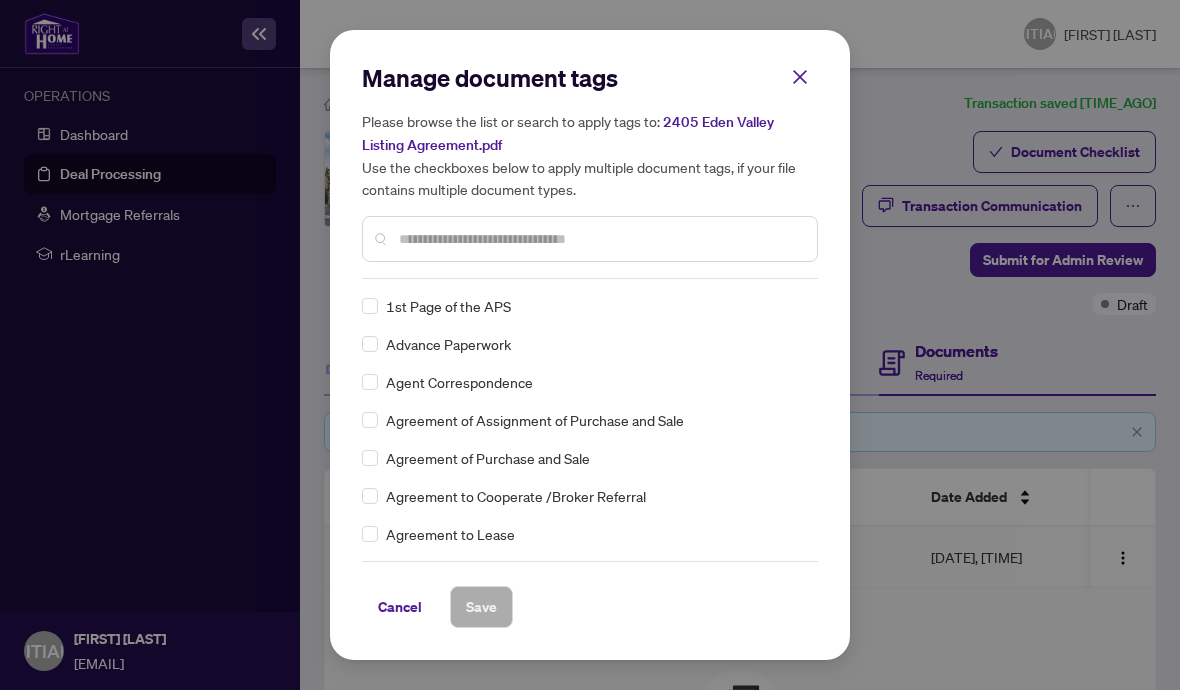 click at bounding box center [600, 239] 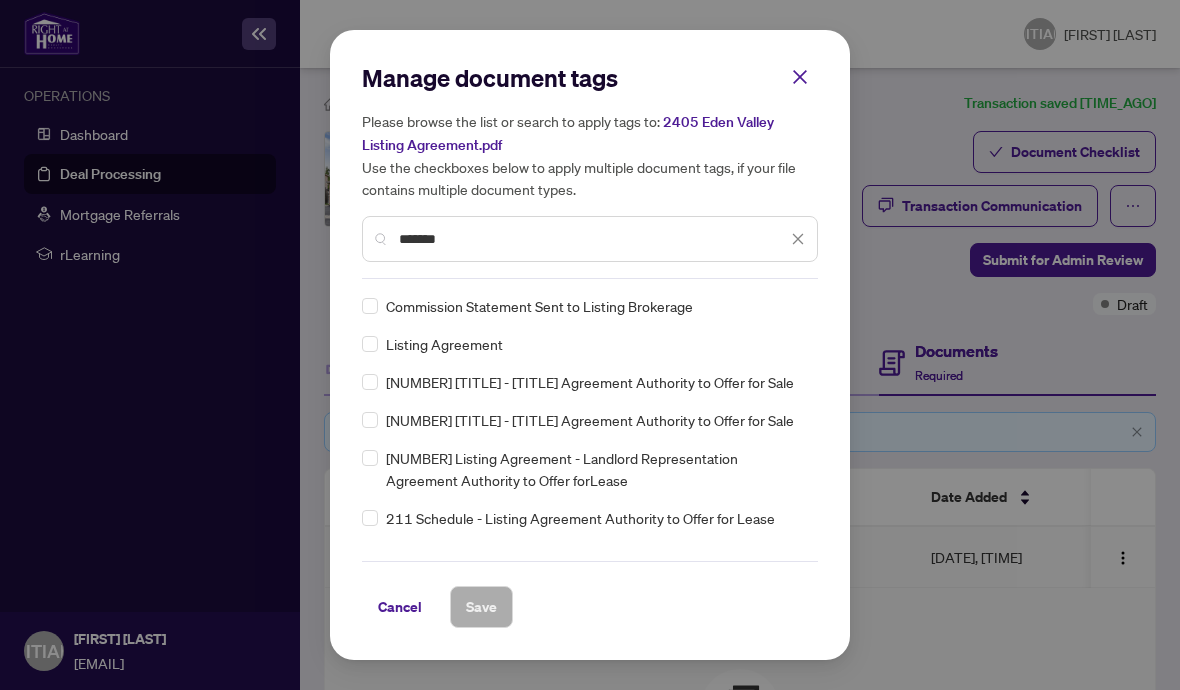 type on "*********" 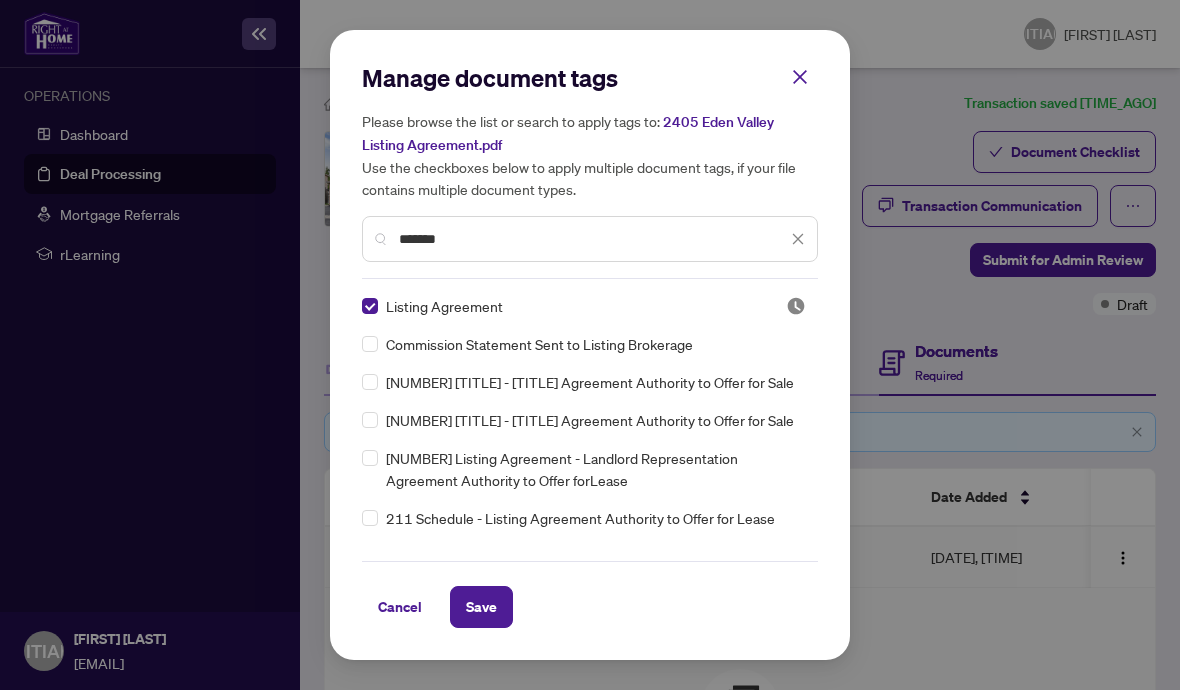 click on "Save" at bounding box center [481, 607] 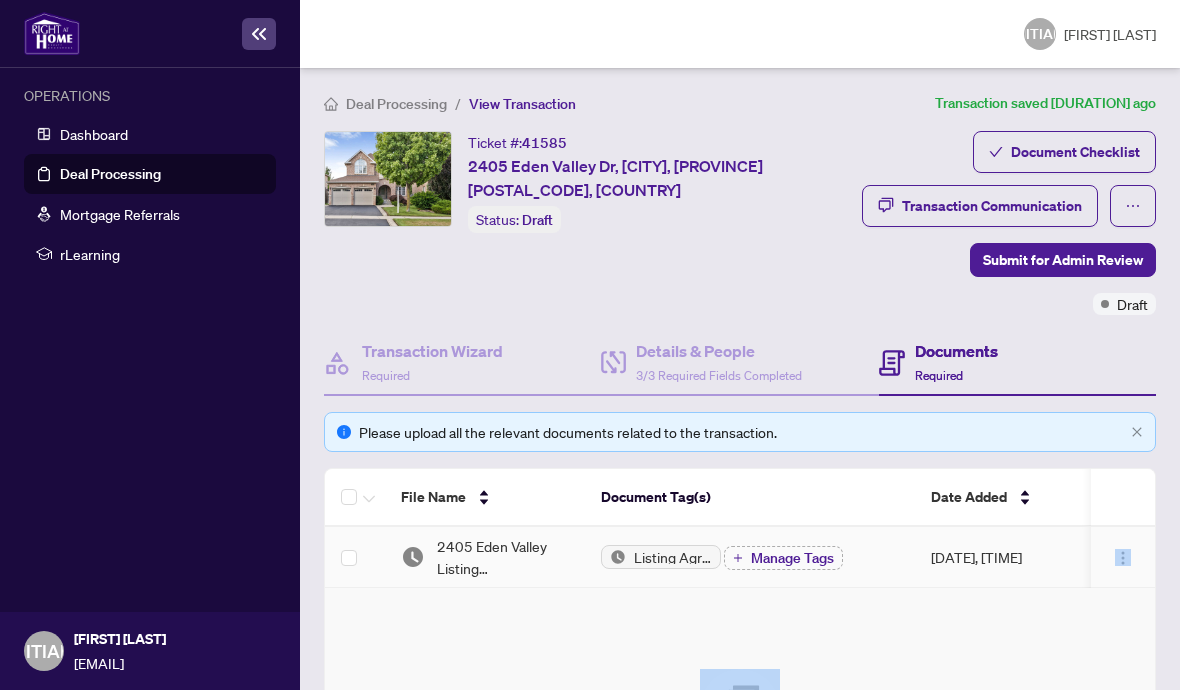 click on "Drag & Drop to Upload Files Maximum file size:  25  MB Browse Files" at bounding box center [740, 778] 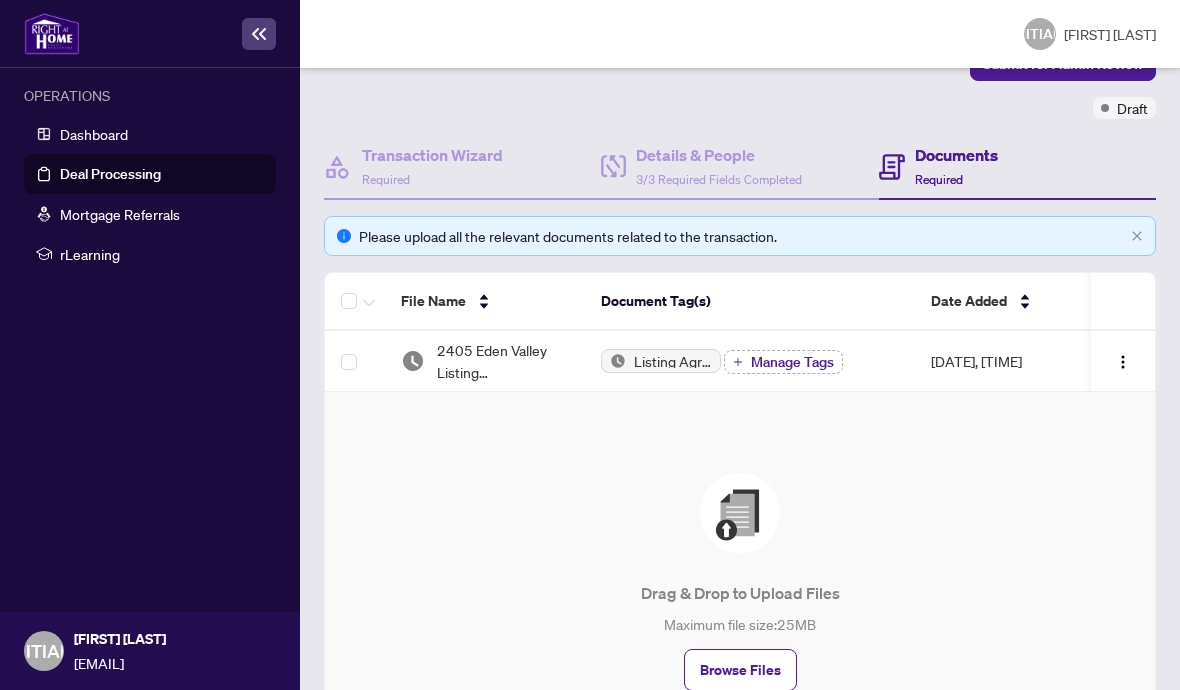 scroll, scrollTop: 195, scrollLeft: 0, axis: vertical 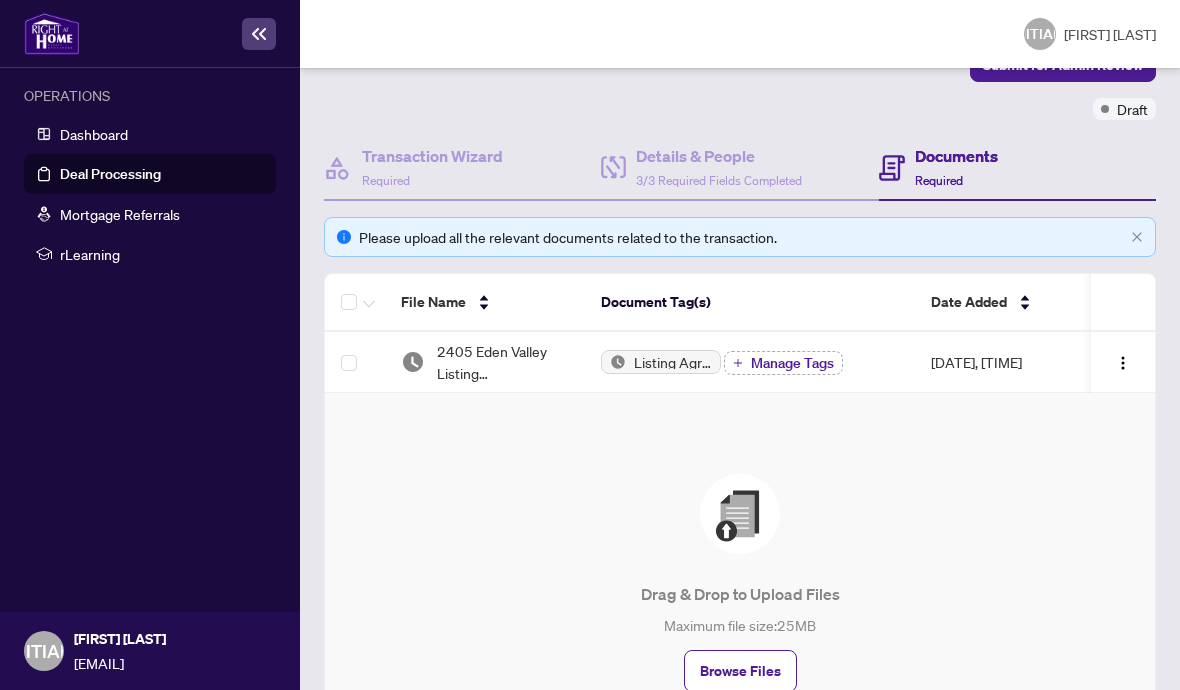click on "Browse Files" at bounding box center (740, 671) 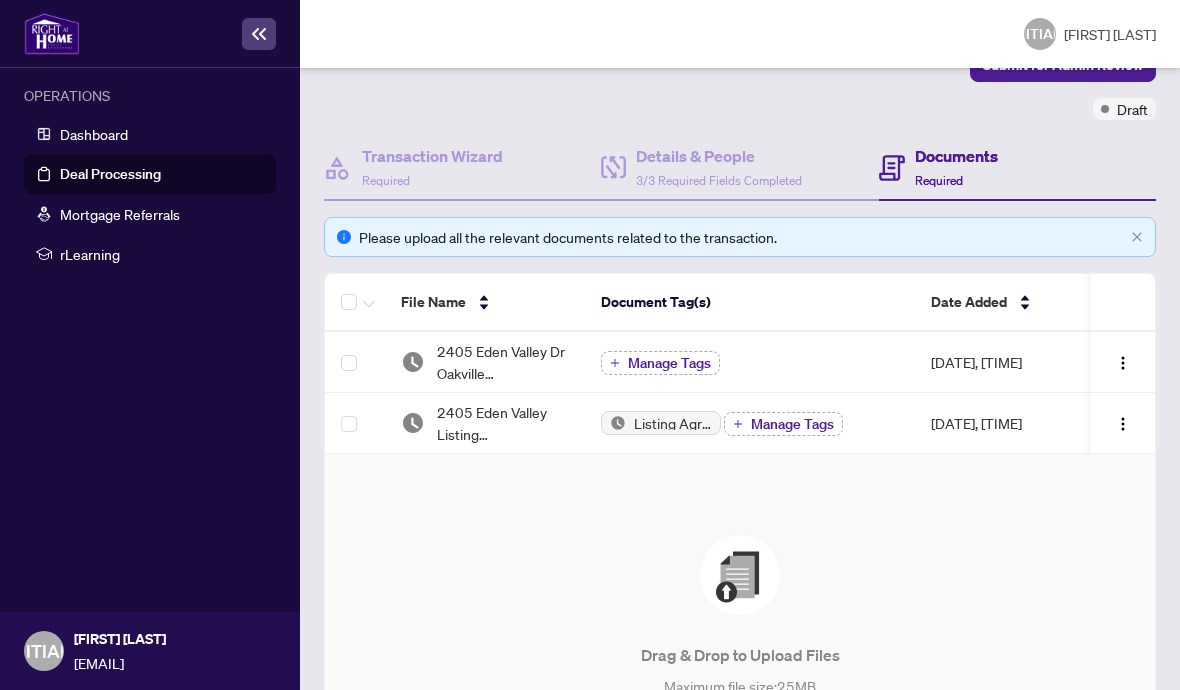 click on "Manage Tags" at bounding box center (669, 363) 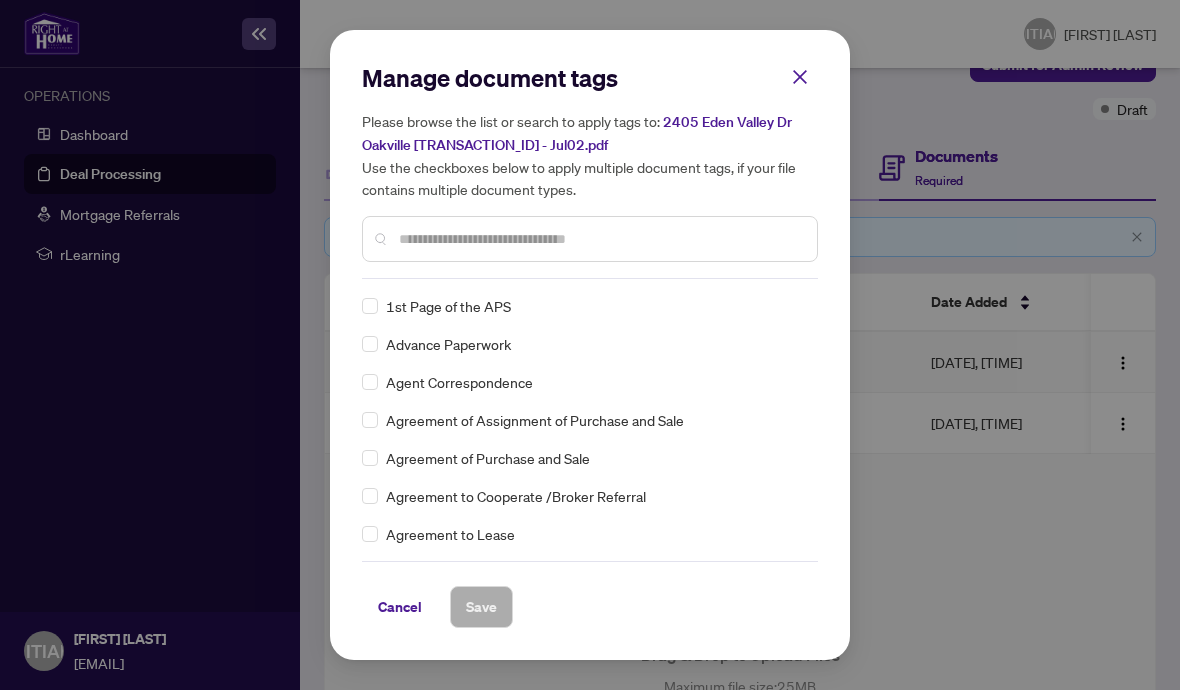 click on "Manage document tags Please browse the list or search to apply tags to:   [NUMBER] [STREET] [CITY] [POSTAL_CODE] - [DOCUMENT_ID]   Use the checkboxes below to apply multiple document tags, if your file contains multiple document types.   1st Page of the APS Advance Paperwork Agent Correspondence Agreement of Assignment of Purchase and Sale Agreement of Purchase and Sale Agreement to Cooperate /Broker Referral Agreement to Lease Articles of Incorporation Back to Vendor Letter Belongs to Another Transaction Builder's Consent Buyer Designated Representation Agreement Buyer Designated Representation Agreement Buyers Lawyer Information Certificate of Estate Trustee(s) Client Refused to Sign Closing Date Change Co-op Brokerage Commission Statement Co-op EFT Co-operating Indemnity Agreement Commission Adjustment Commission Agreement Commission Calculation Commission Statement Sent Commission Statement Sent to Landlord Commission Statement Sent to Lawyer Commission Statement Sent to Listing Brokerage Copy of Deposit Type" at bounding box center [0, 0] 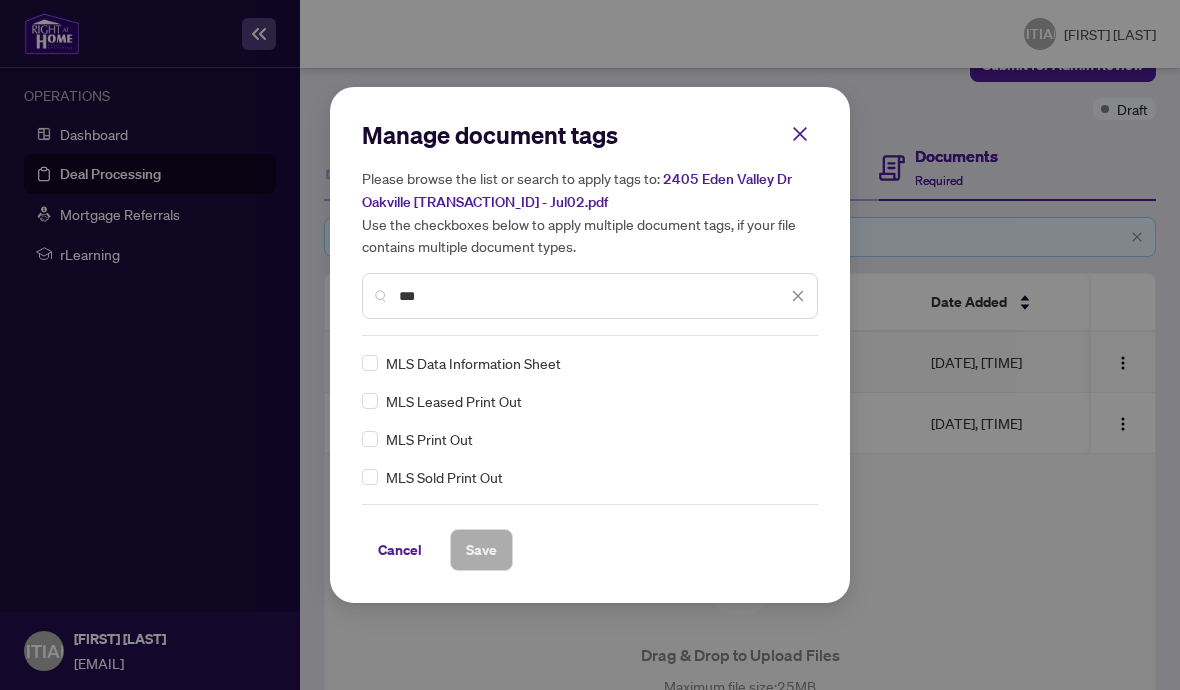 type on "***" 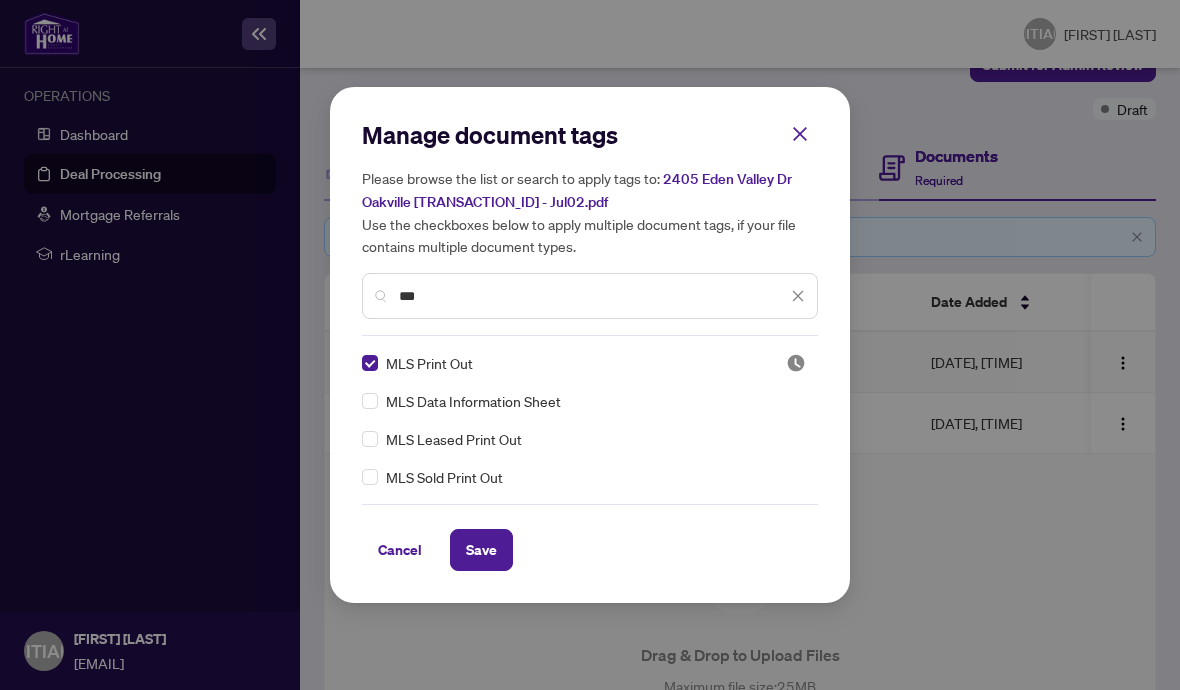click on "Save" at bounding box center [0, 0] 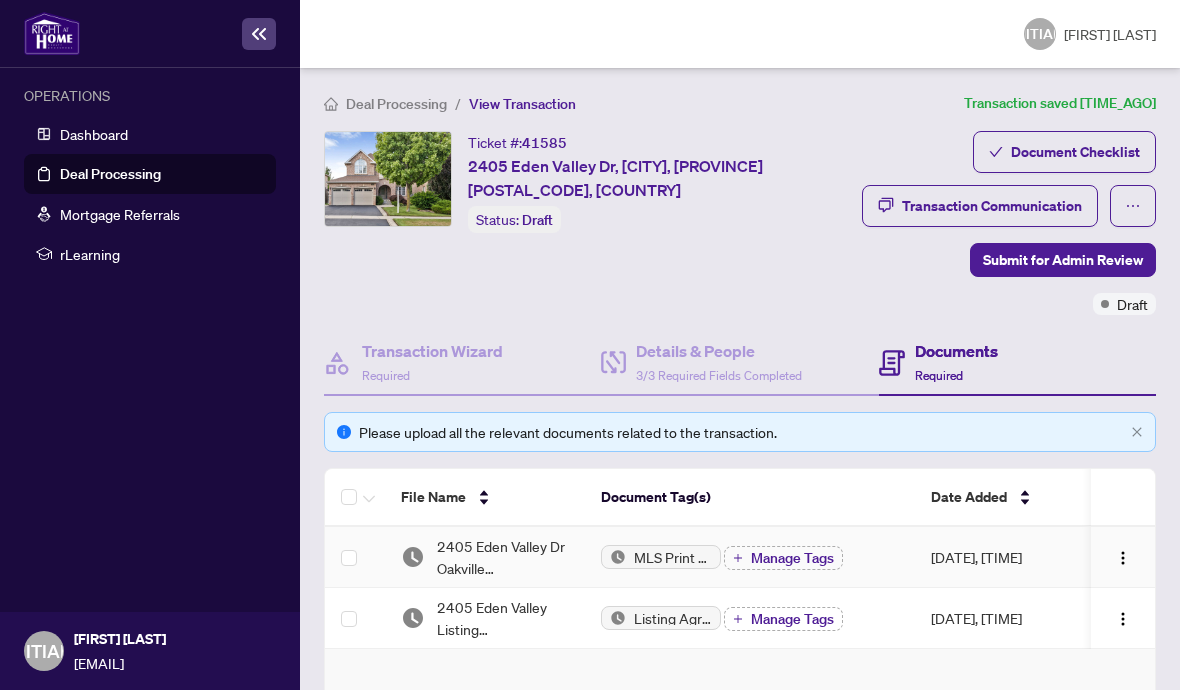 scroll, scrollTop: 0, scrollLeft: 0, axis: both 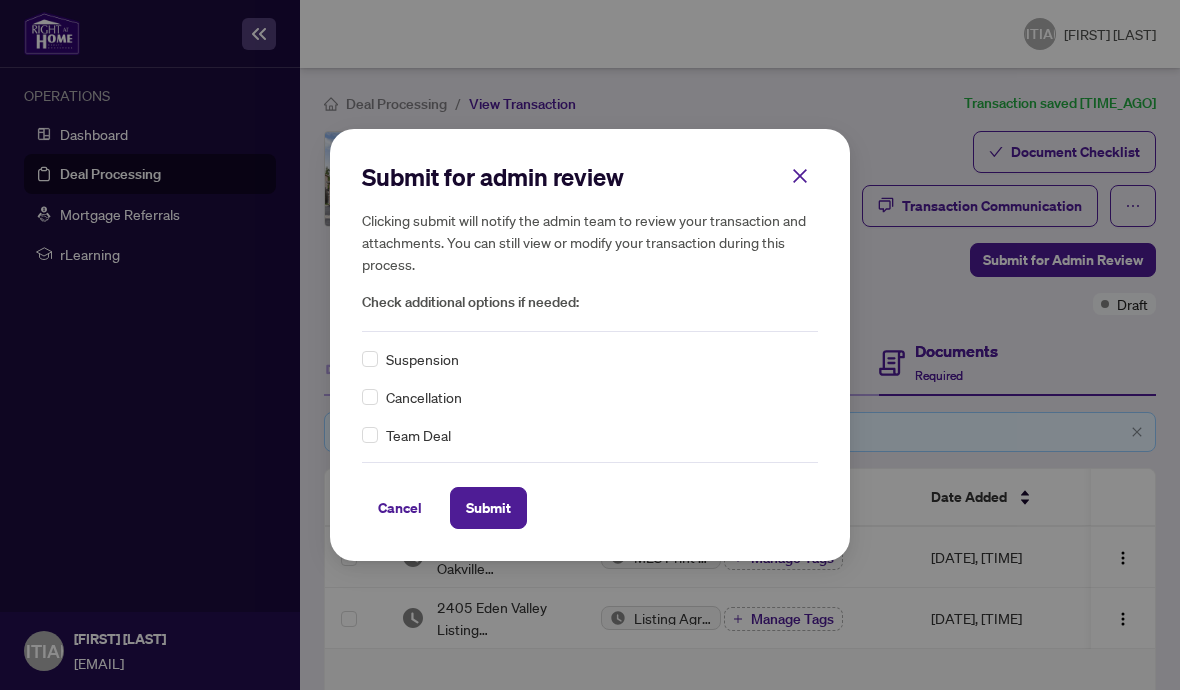 click on "Submit" at bounding box center (0, 0) 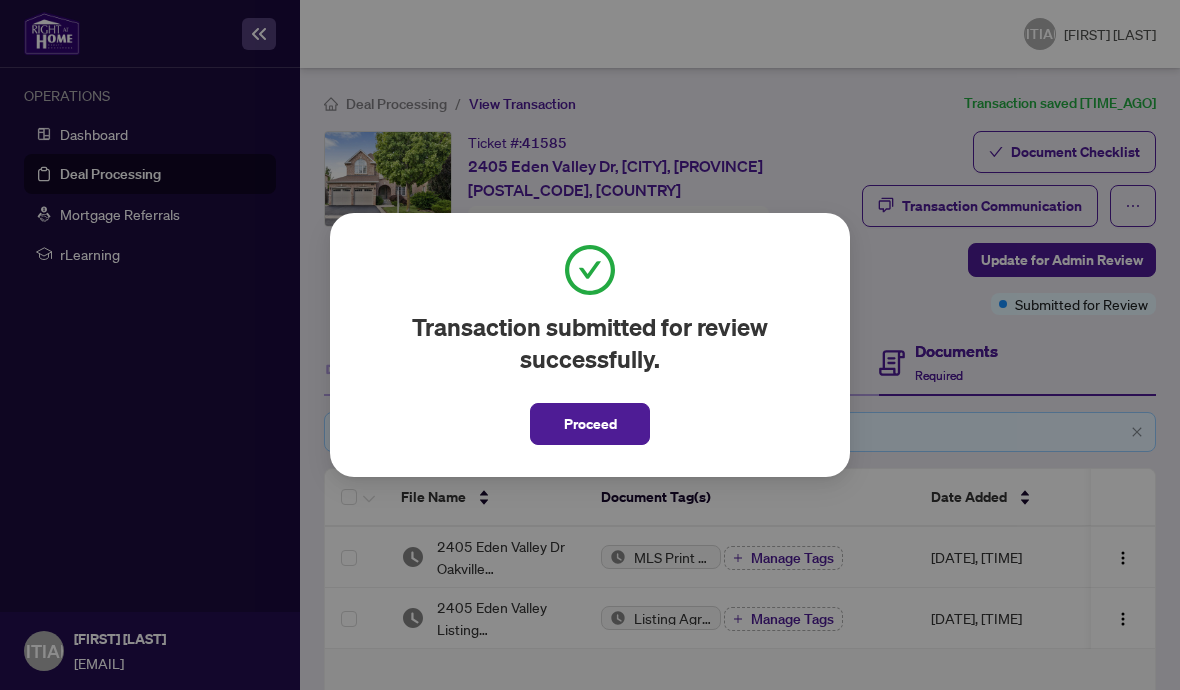 click on "Proceed" at bounding box center (590, 424) 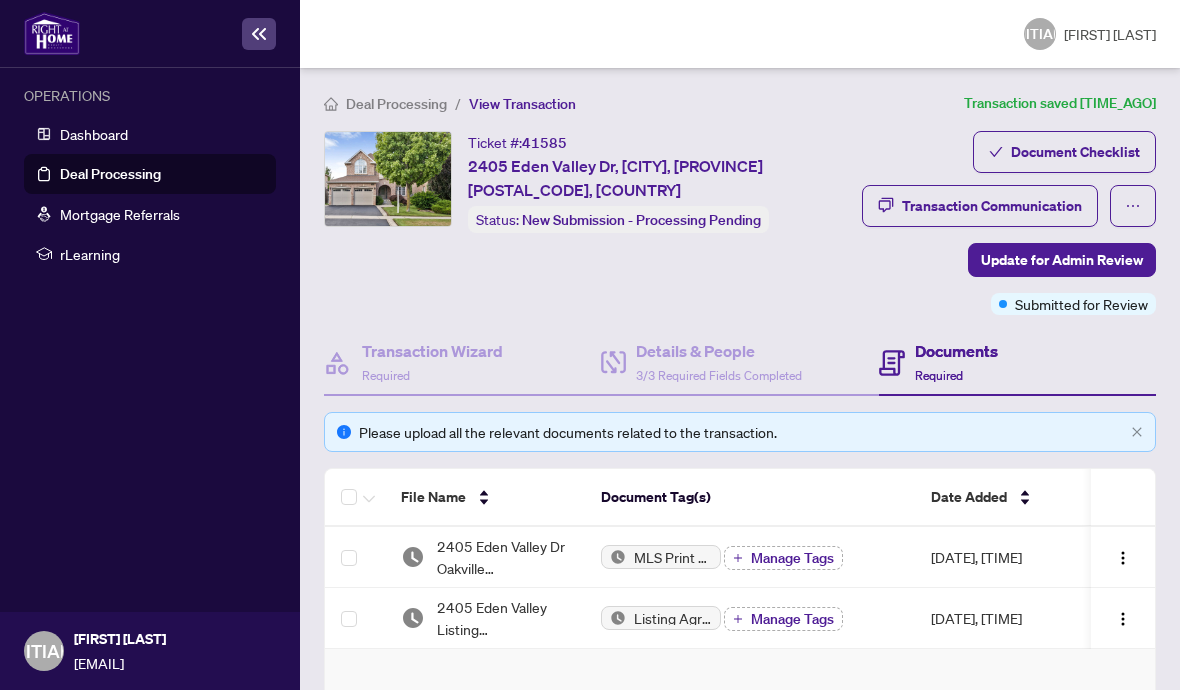 scroll, scrollTop: 0, scrollLeft: 0, axis: both 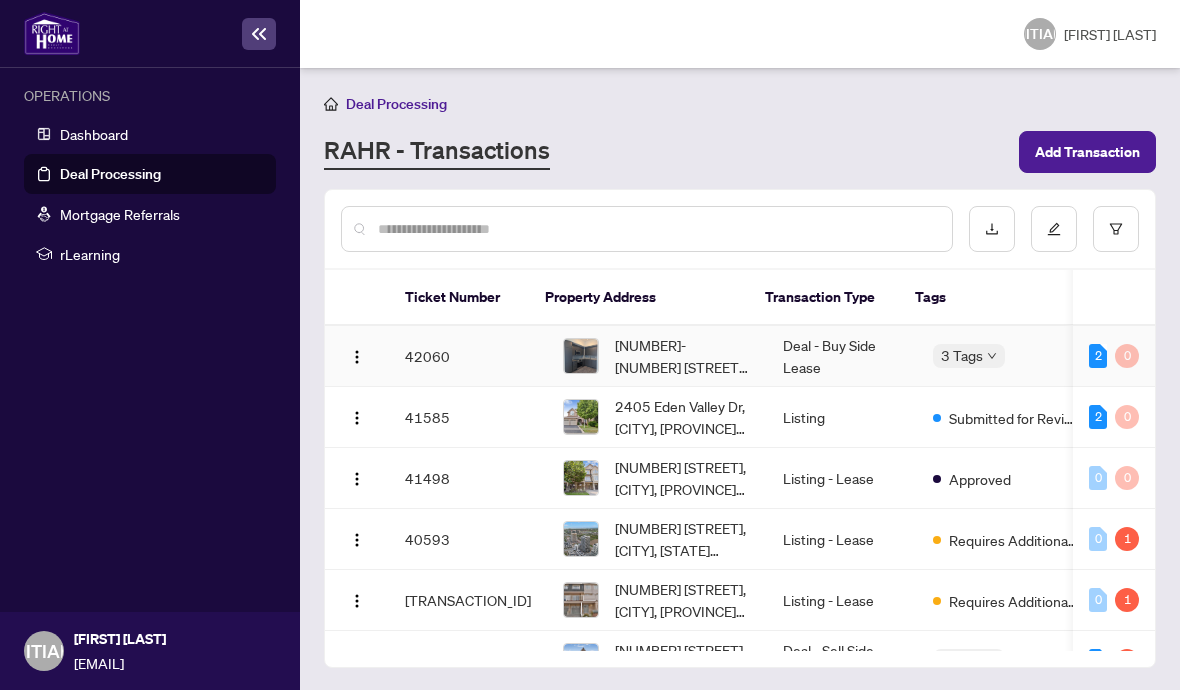 click on "[NUMBER]-[NUMBER] [STREET], [CITY], [PROVINCE] [POSTAL_CODE], [COUNTRY]" at bounding box center (683, 356) 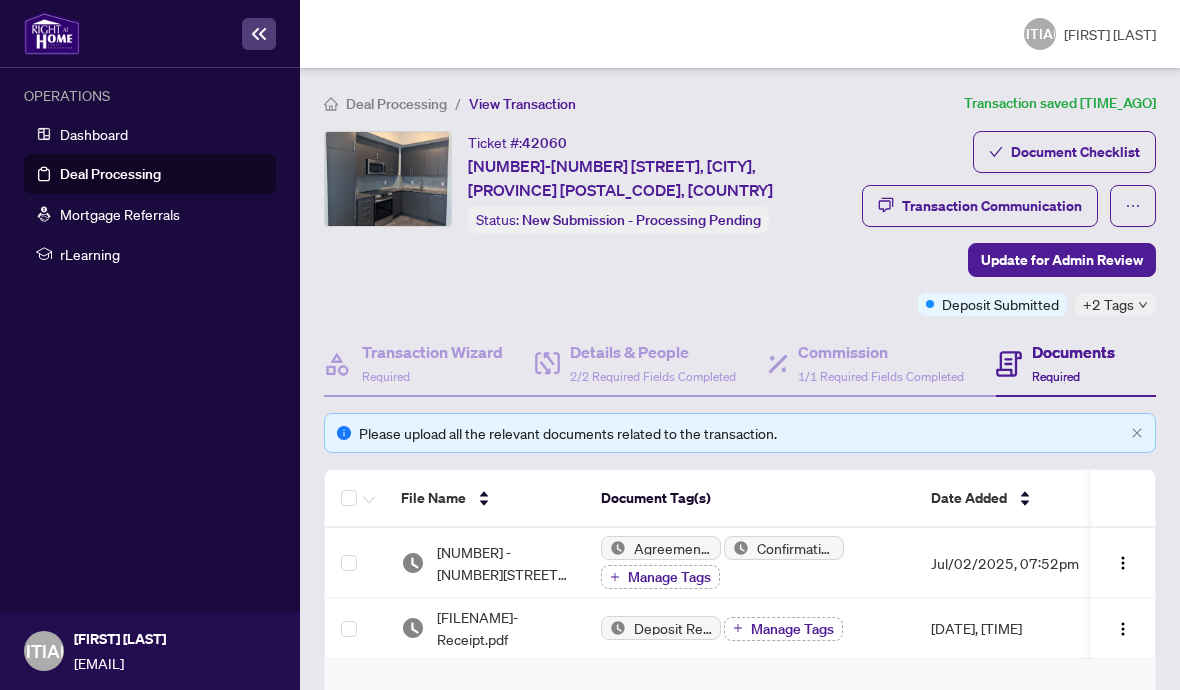 scroll, scrollTop: 0, scrollLeft: 0, axis: both 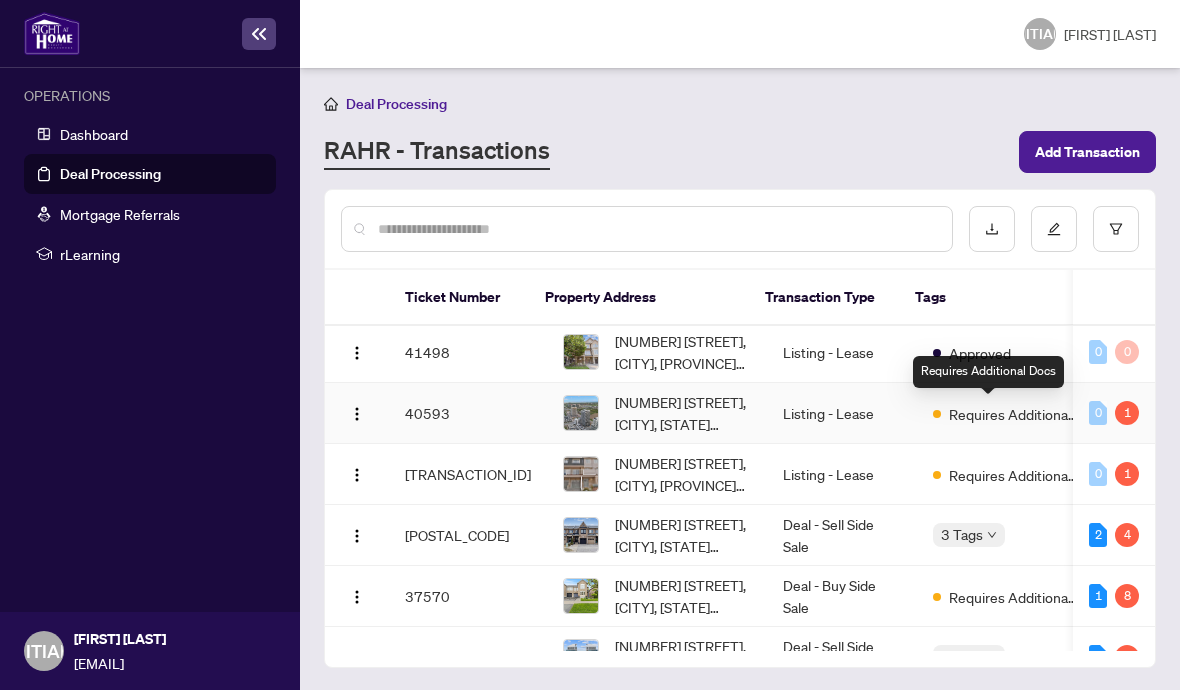 click on "0 1" at bounding box center (1114, 413) 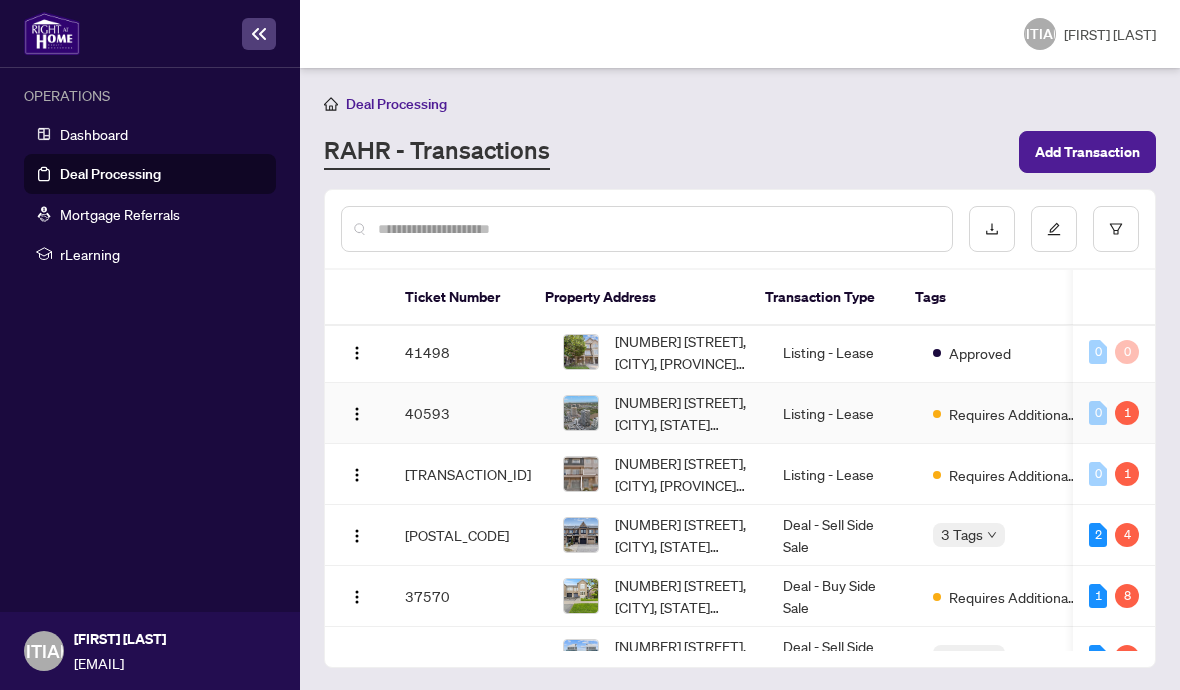 click on "[NUMBER] [STREET], [CITY], [STATE] [POSTAL_CODE], [COUNTRY]" at bounding box center (683, 413) 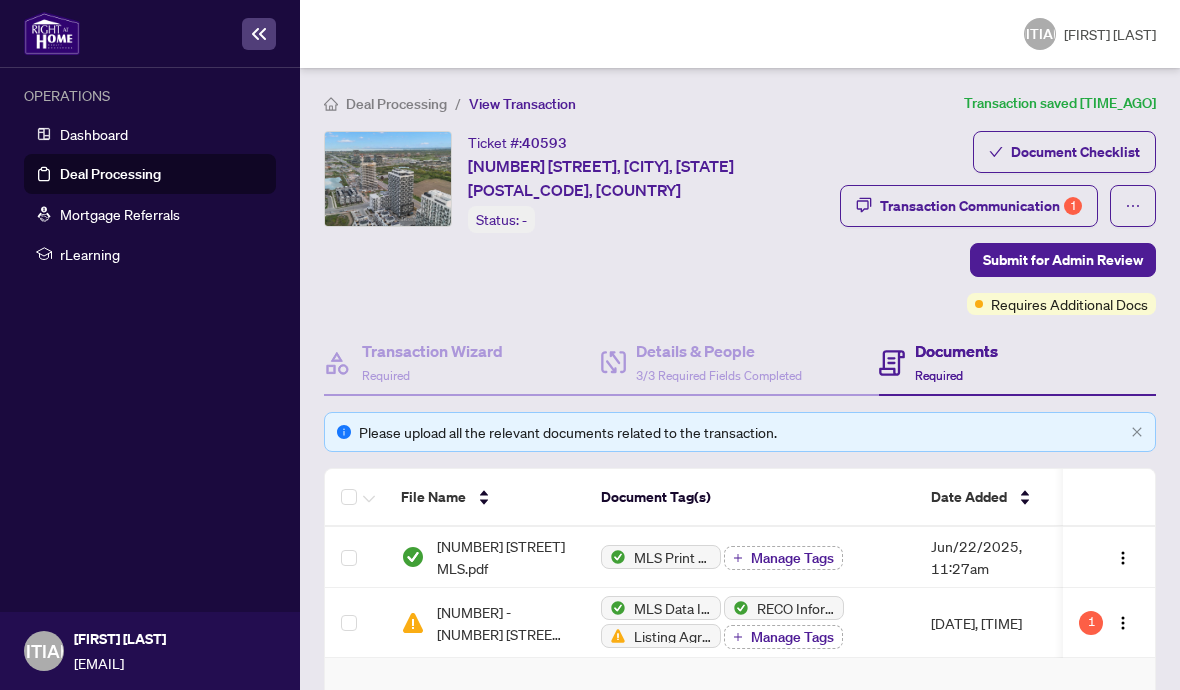 click on "Transaction Communication 1" at bounding box center [981, 206] 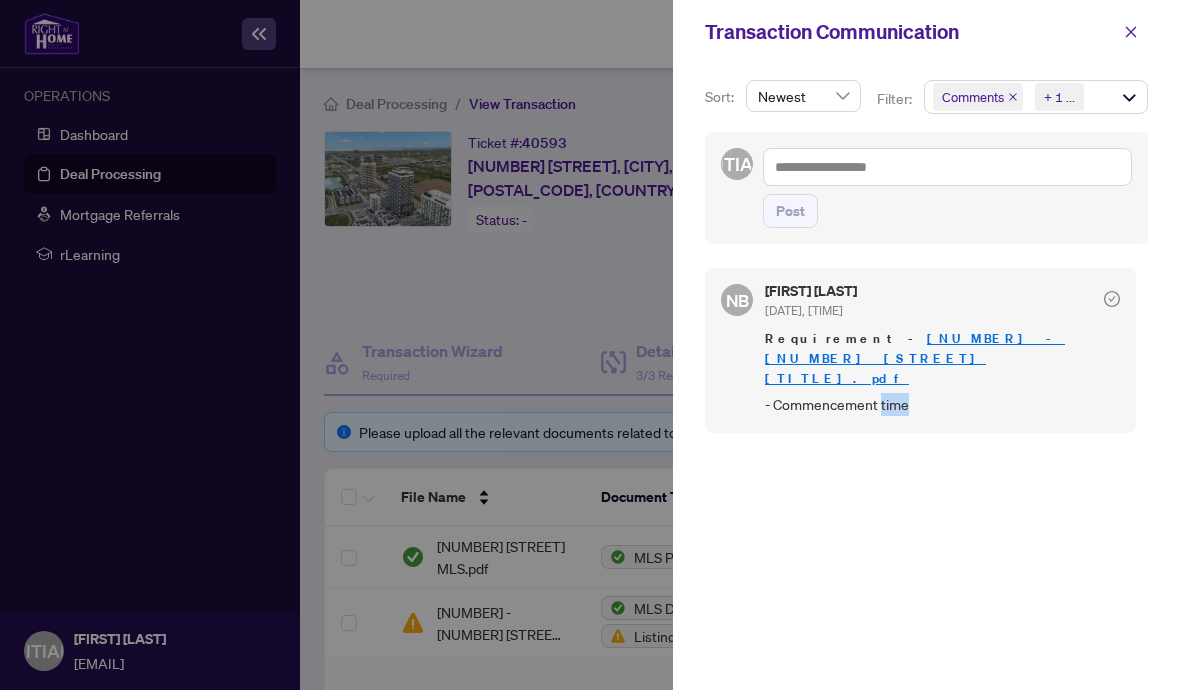 click on "NB Nicole Branch [DATE], [TIME] Requirement    -  [NUMBER] [STREET] Listing Agreement.pdf - Commencement time" at bounding box center (926, 467) 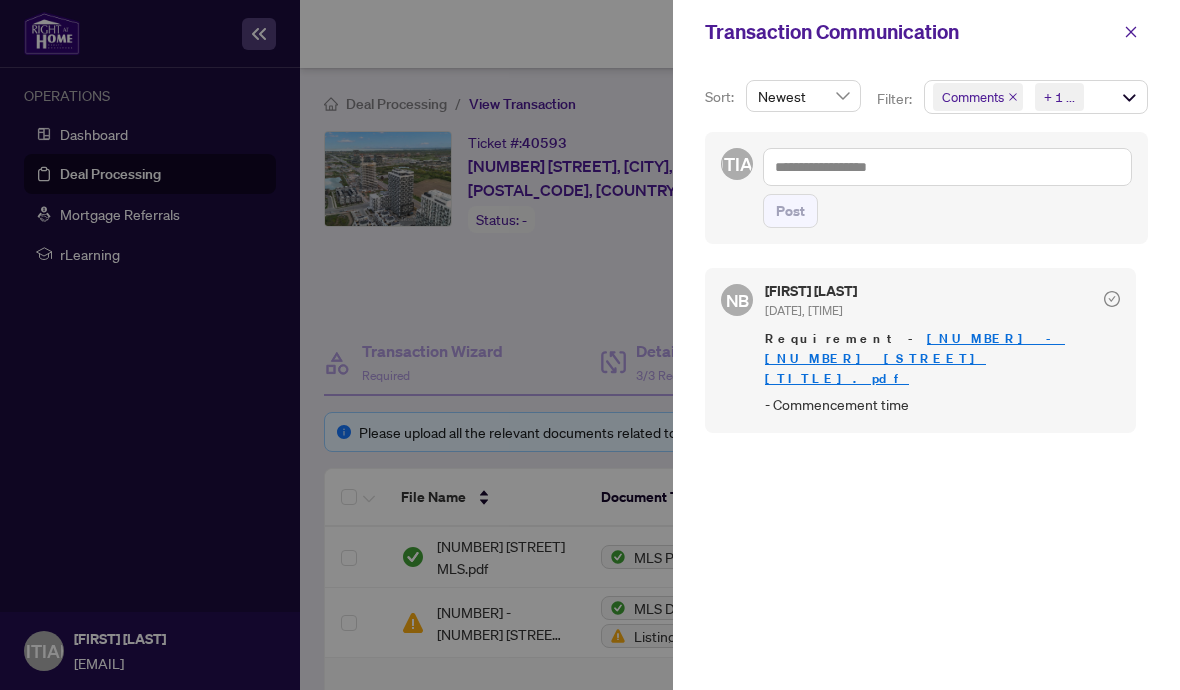 click at bounding box center (590, 345) 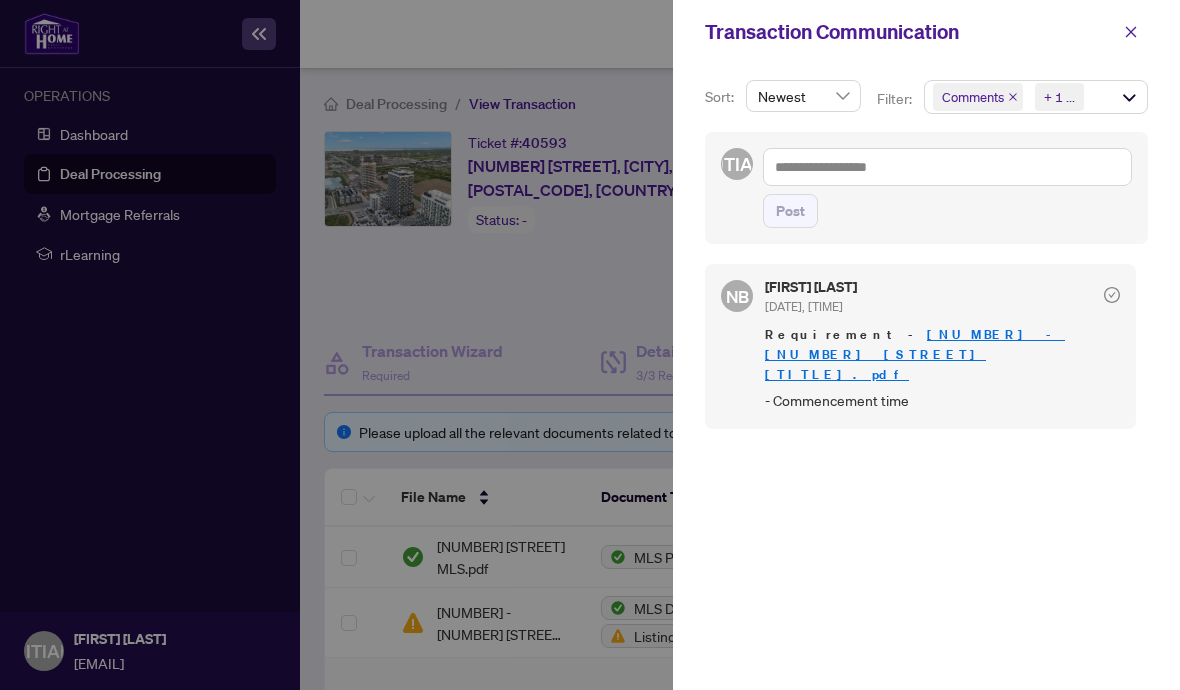 scroll, scrollTop: 4, scrollLeft: 0, axis: vertical 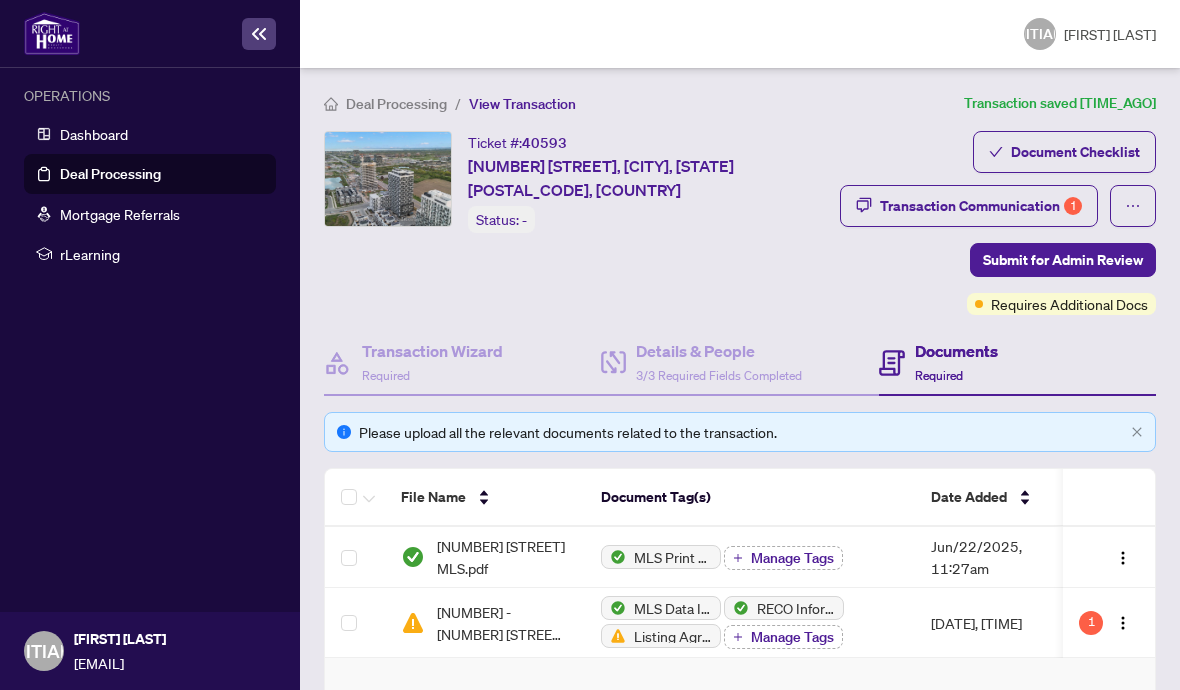 click on "Deal Processing" at bounding box center (396, 104) 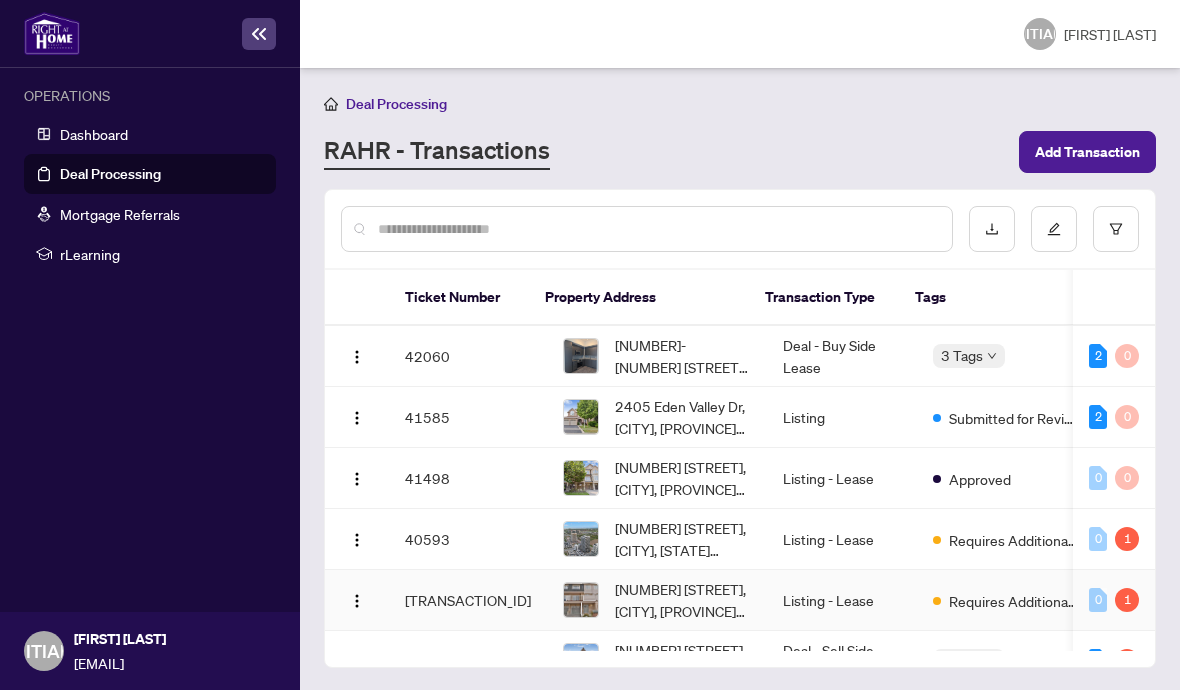 click on "[NUMBER] [STREET], [CITY], [PROVINCE] [POSTAL_CODE], [COUNTRY]" at bounding box center [683, 600] 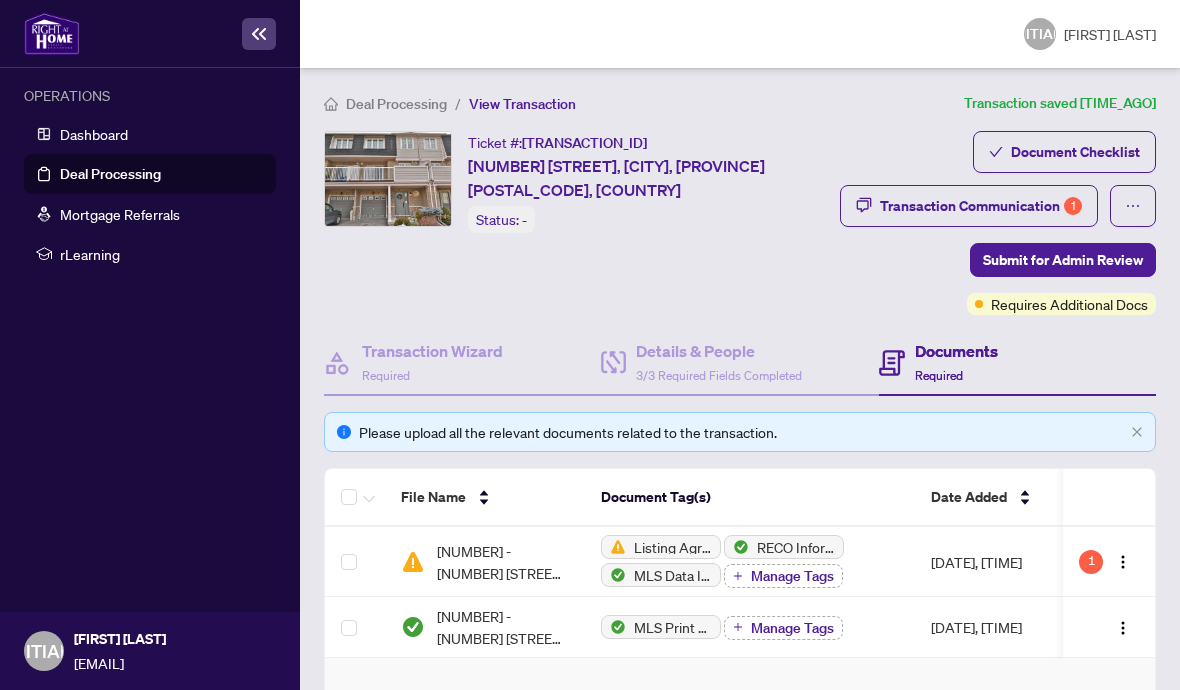 click on "Transaction Communication 1" at bounding box center [981, 206] 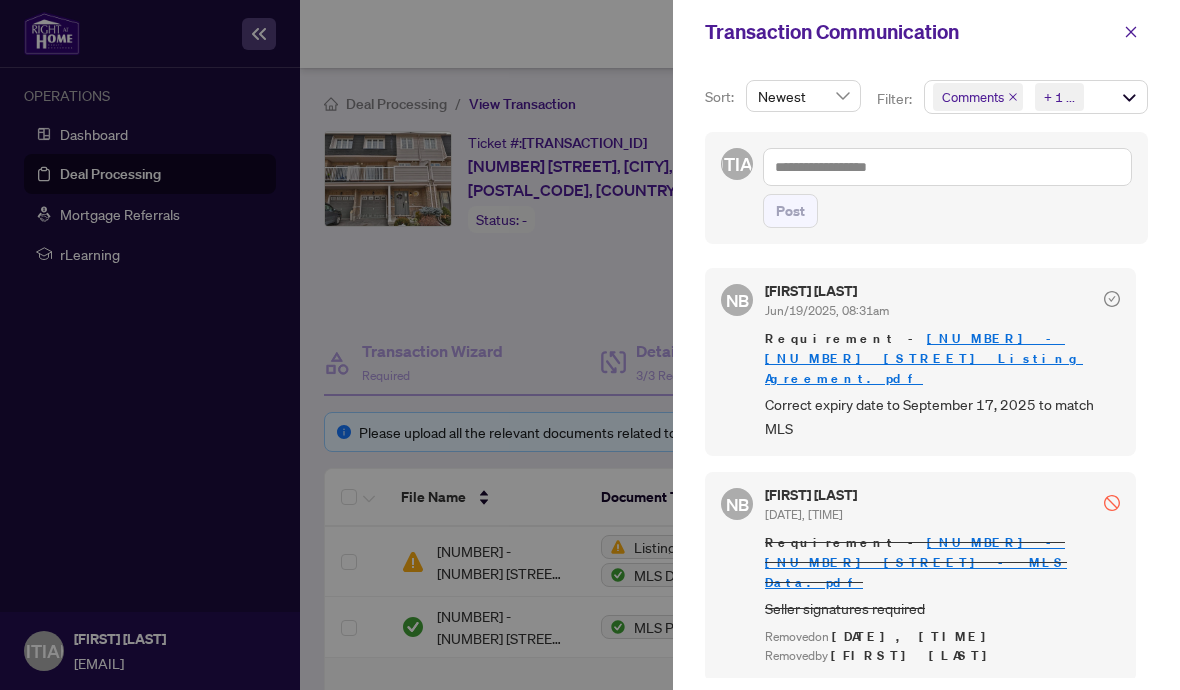 click at bounding box center [590, 345] 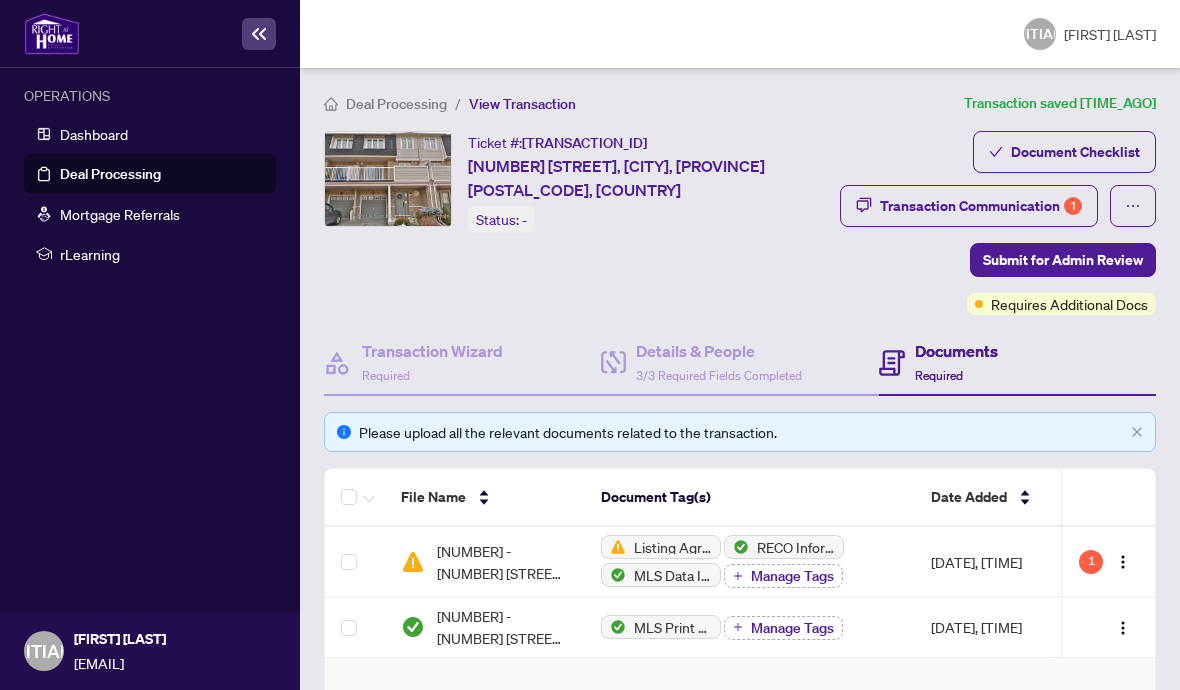 click on "Transaction Communication 1" at bounding box center [981, 206] 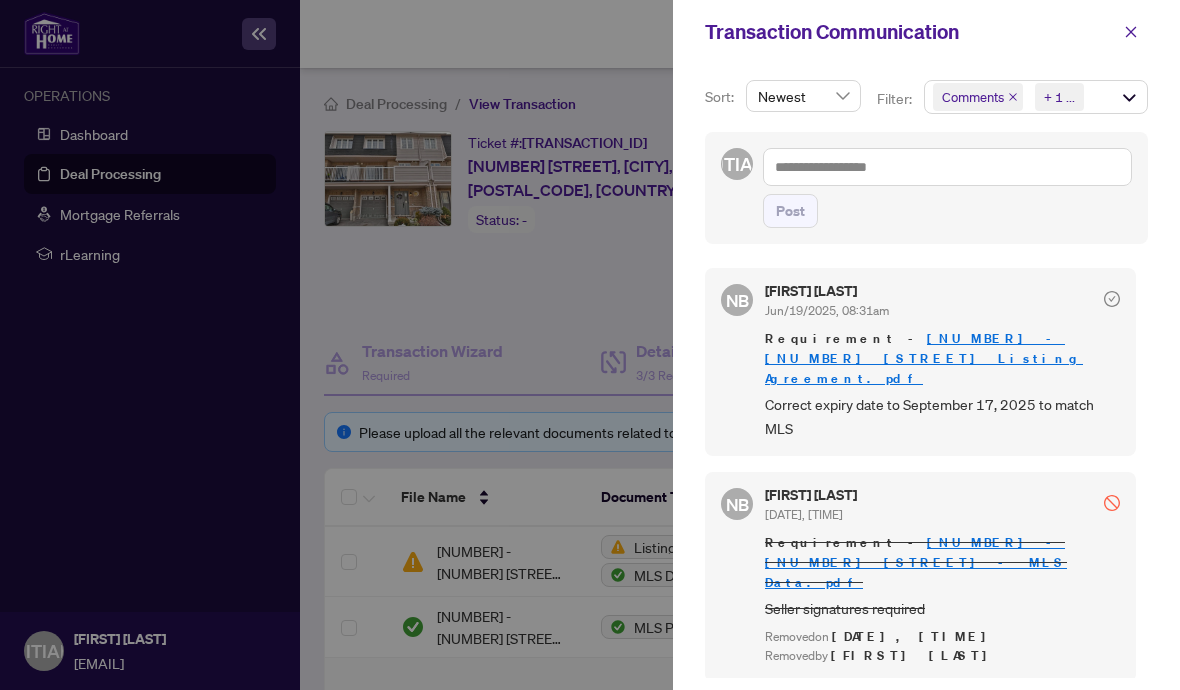 click at bounding box center (1131, 32) 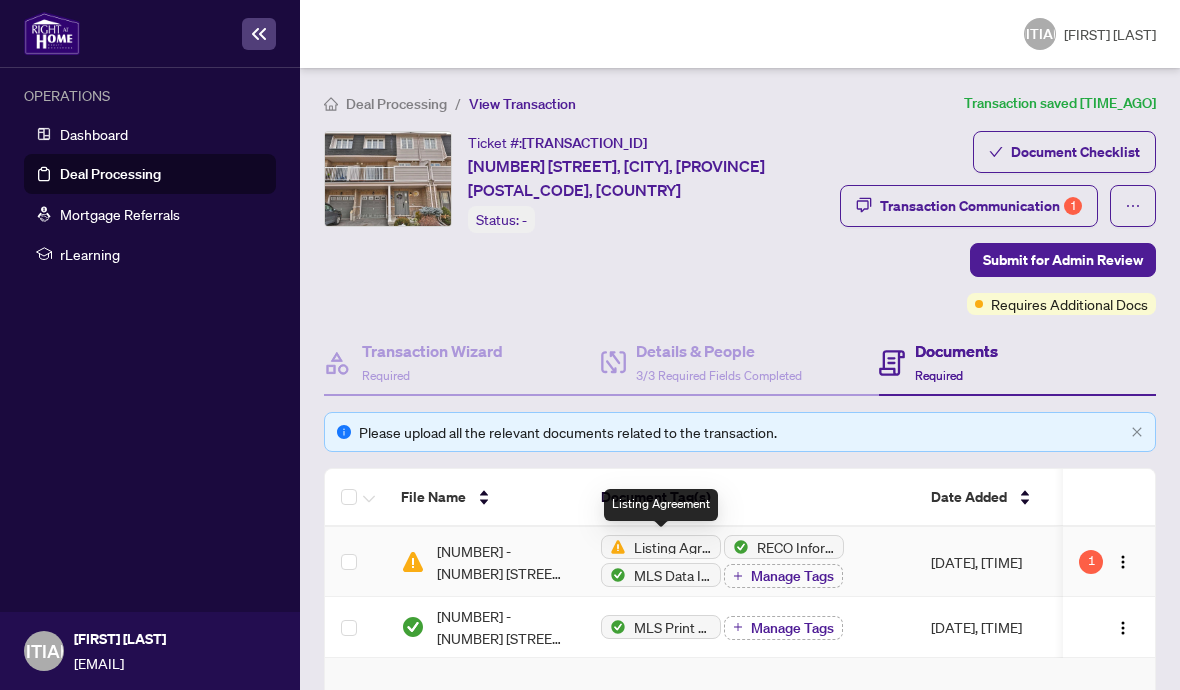 click on "[NUMBER] - [NUMBER] [STREET] Listing Agreement.pdf" at bounding box center (503, 562) 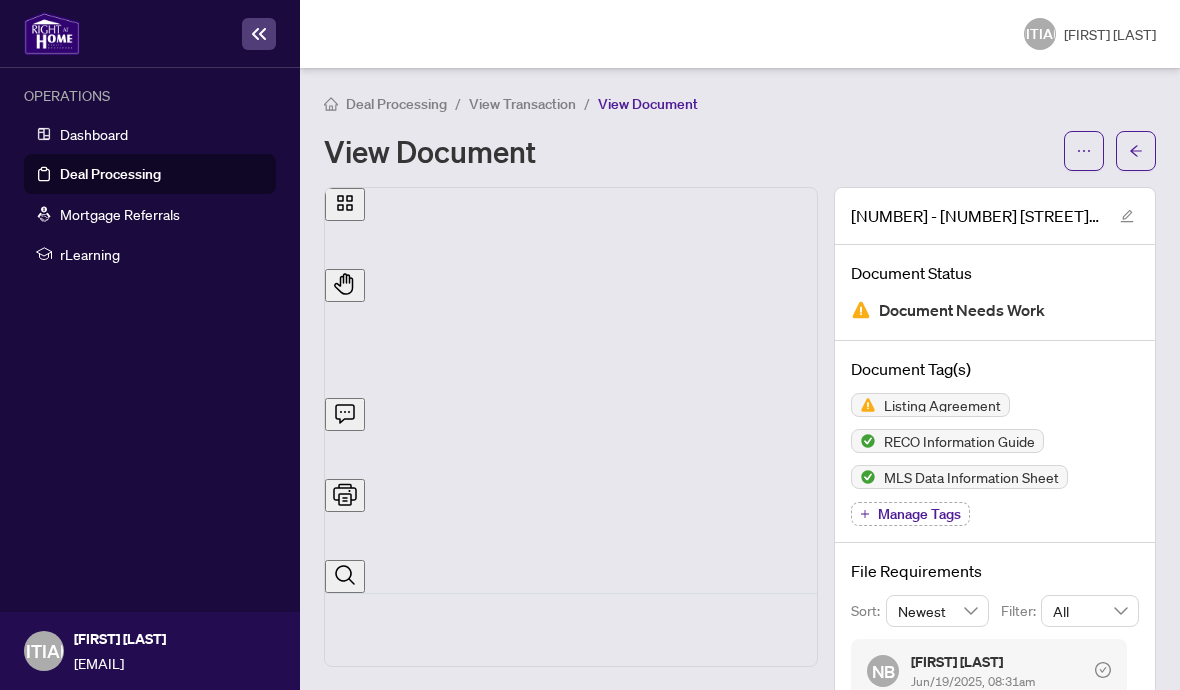scroll, scrollTop: 112, scrollLeft: 86, axis: both 